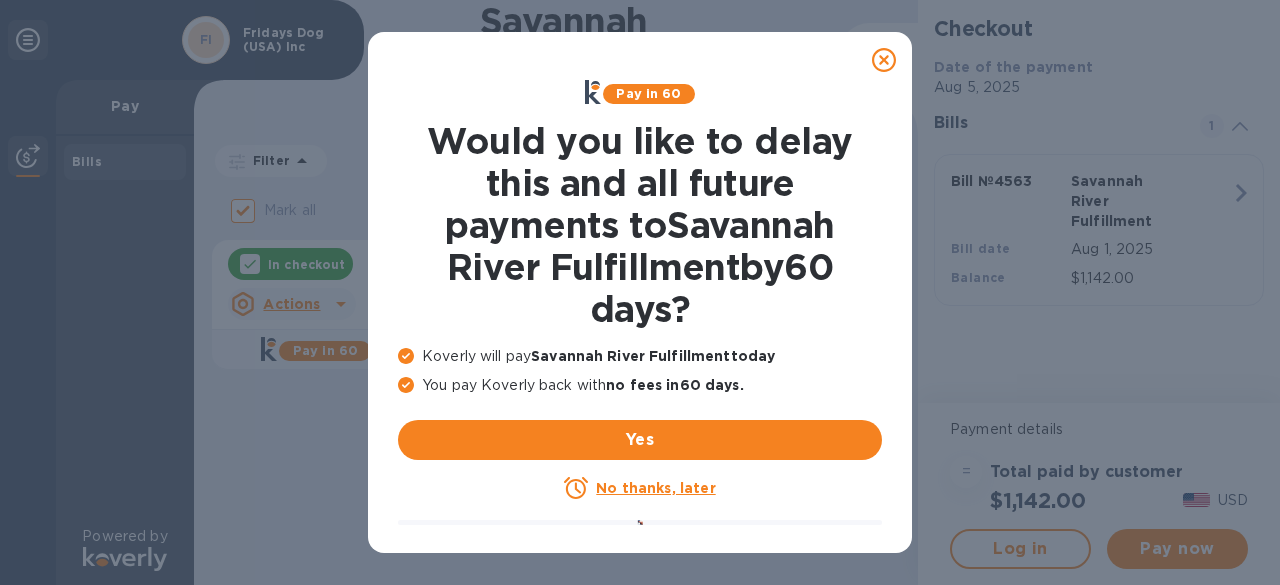 scroll, scrollTop: 0, scrollLeft: 0, axis: both 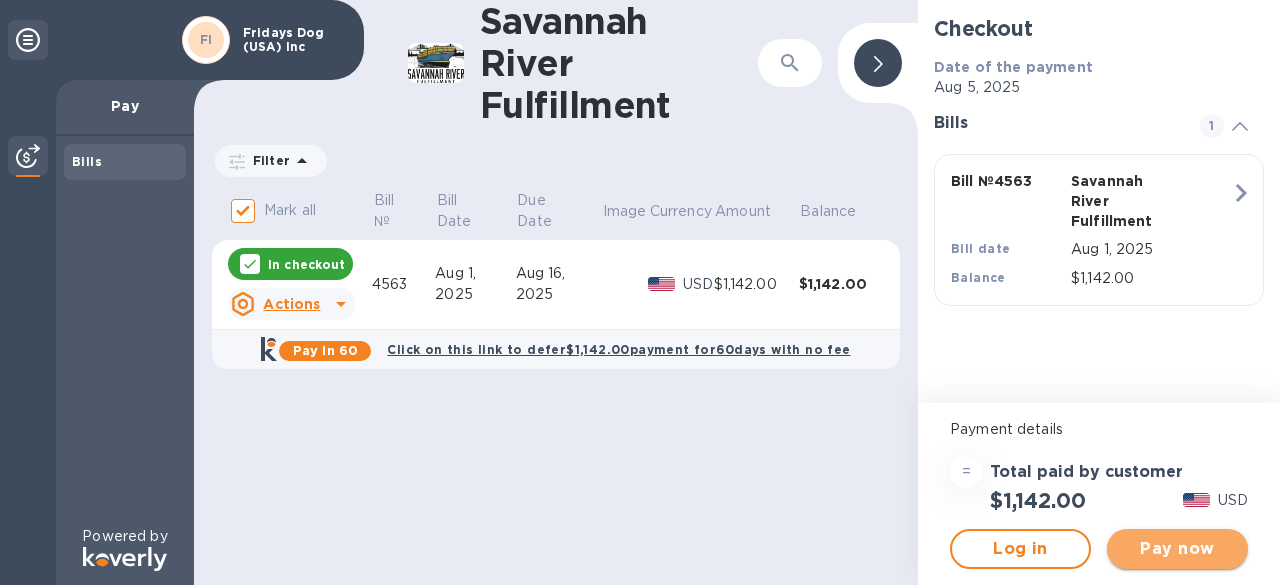click on "Pay now" at bounding box center [1177, 549] 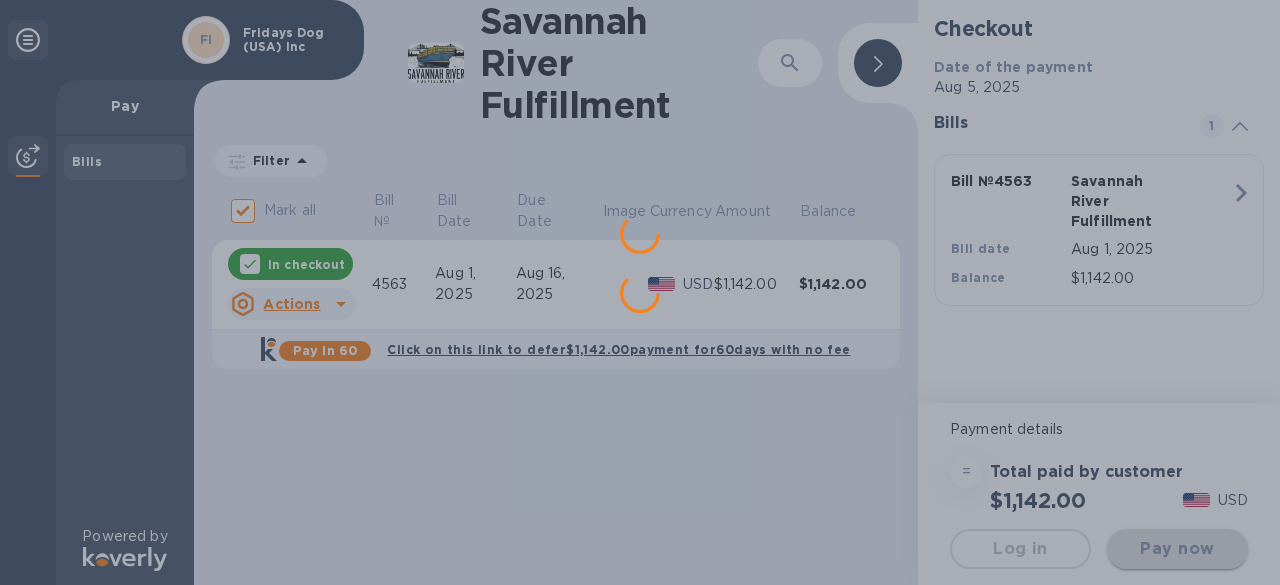 scroll, scrollTop: 0, scrollLeft: 0, axis: both 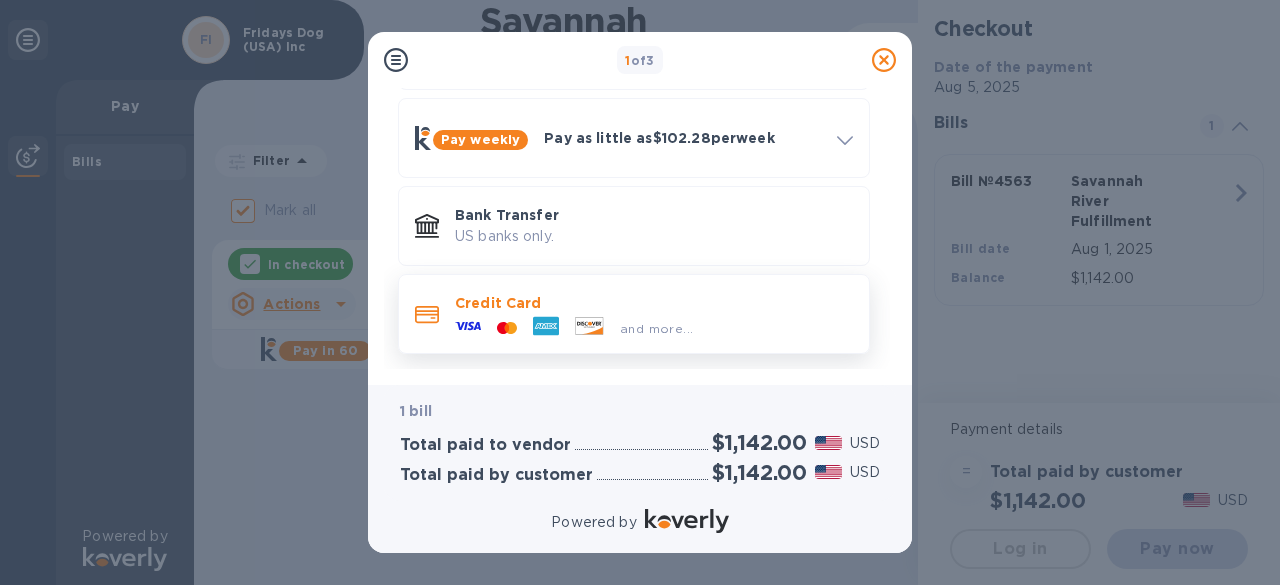 click on "Credit Card" at bounding box center [654, 303] 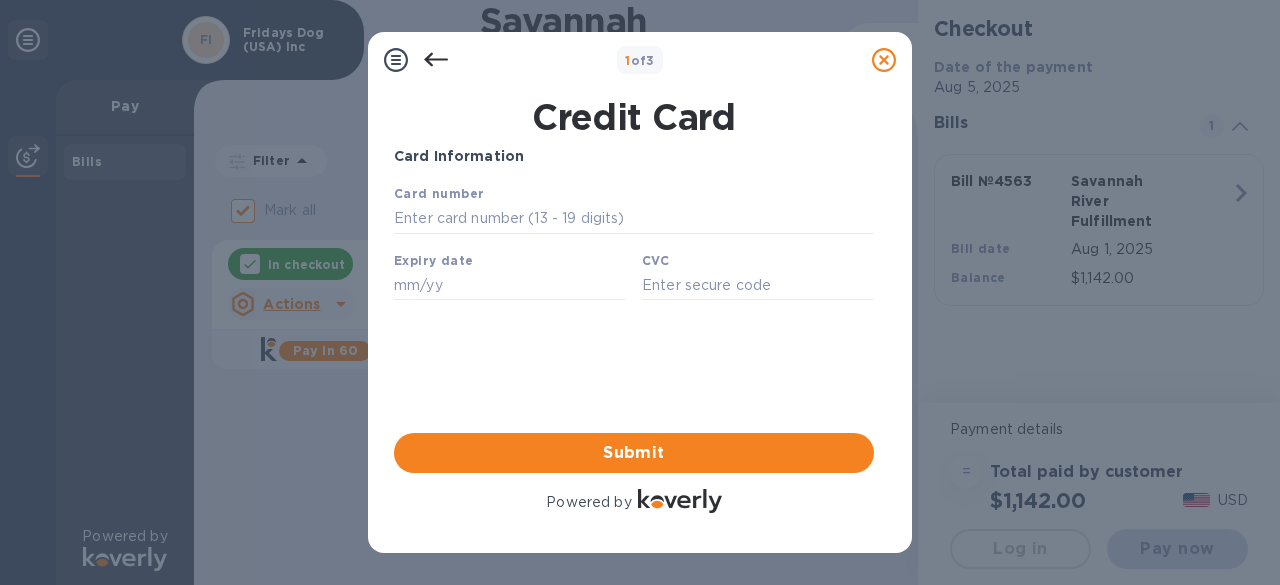 scroll, scrollTop: 0, scrollLeft: 0, axis: both 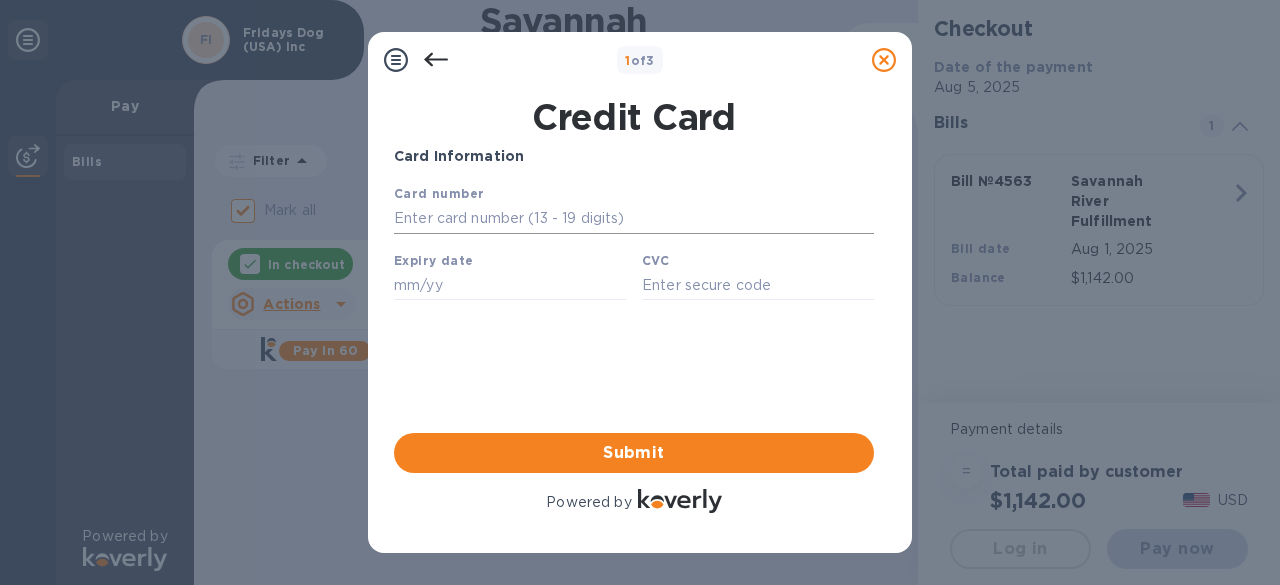 click at bounding box center [634, 219] 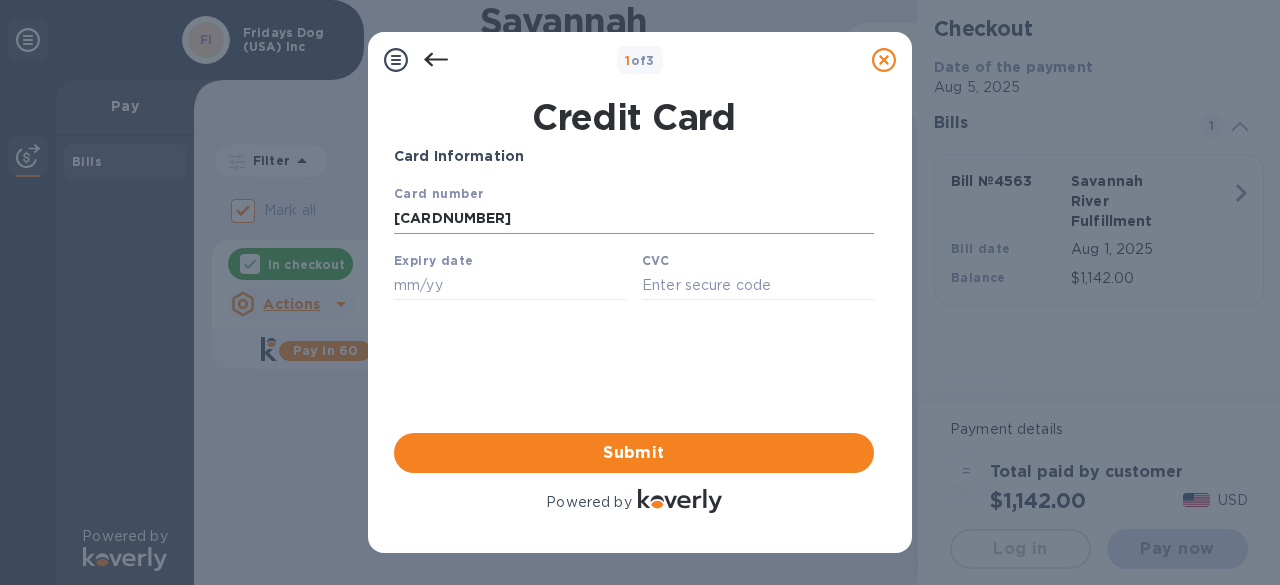 type on "[DATE]" 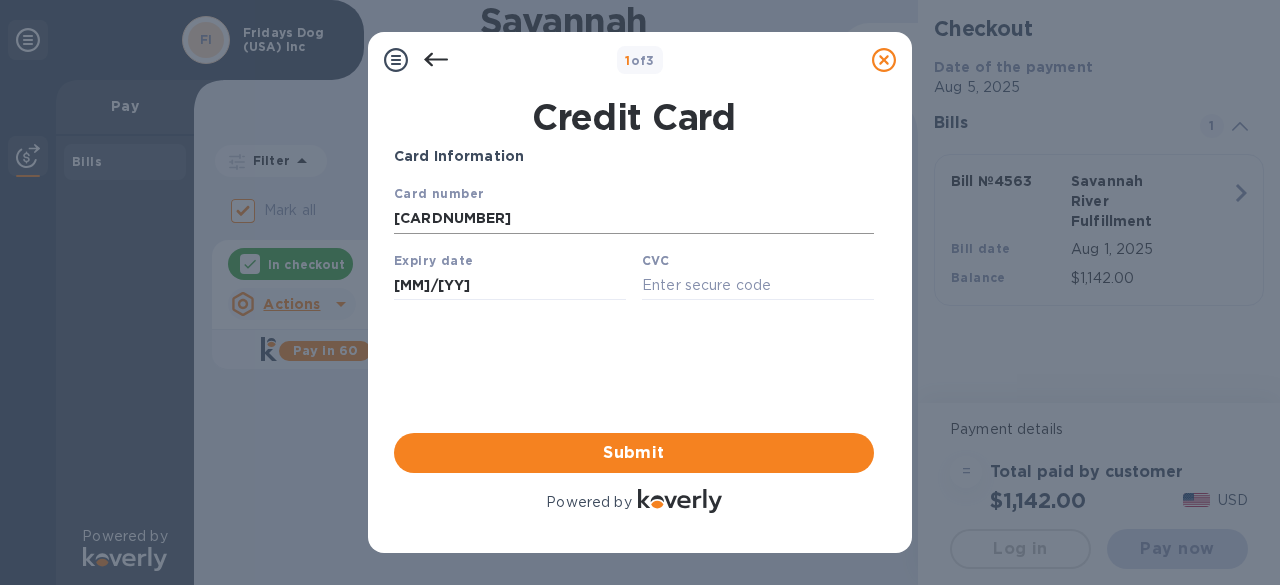 type on "452" 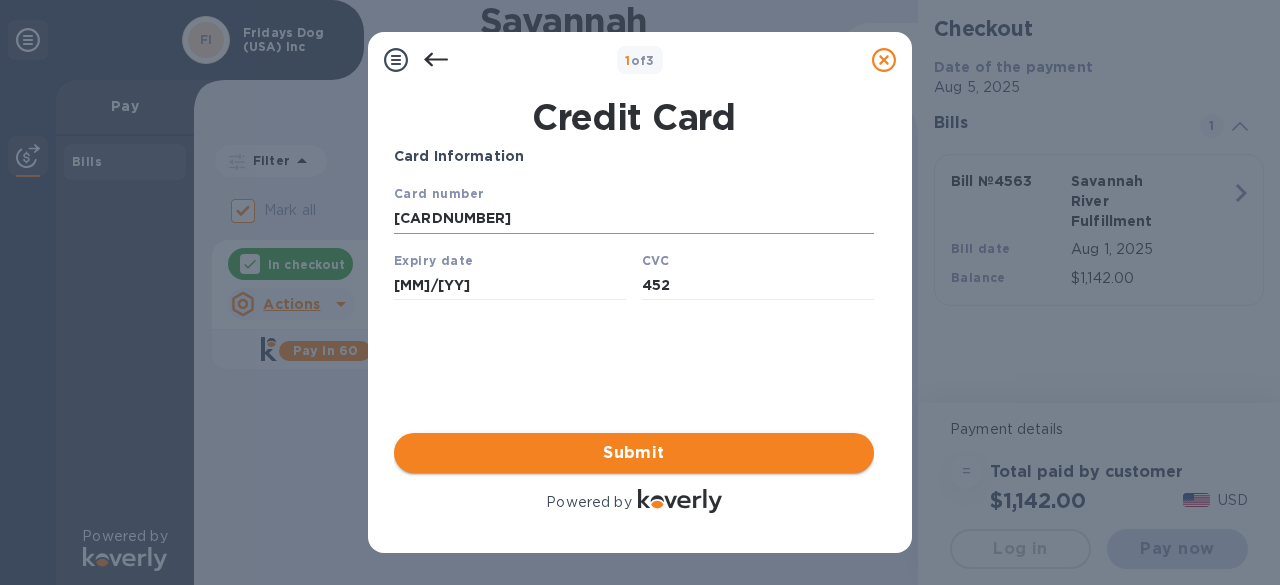 click on "Submit" at bounding box center (634, 453) 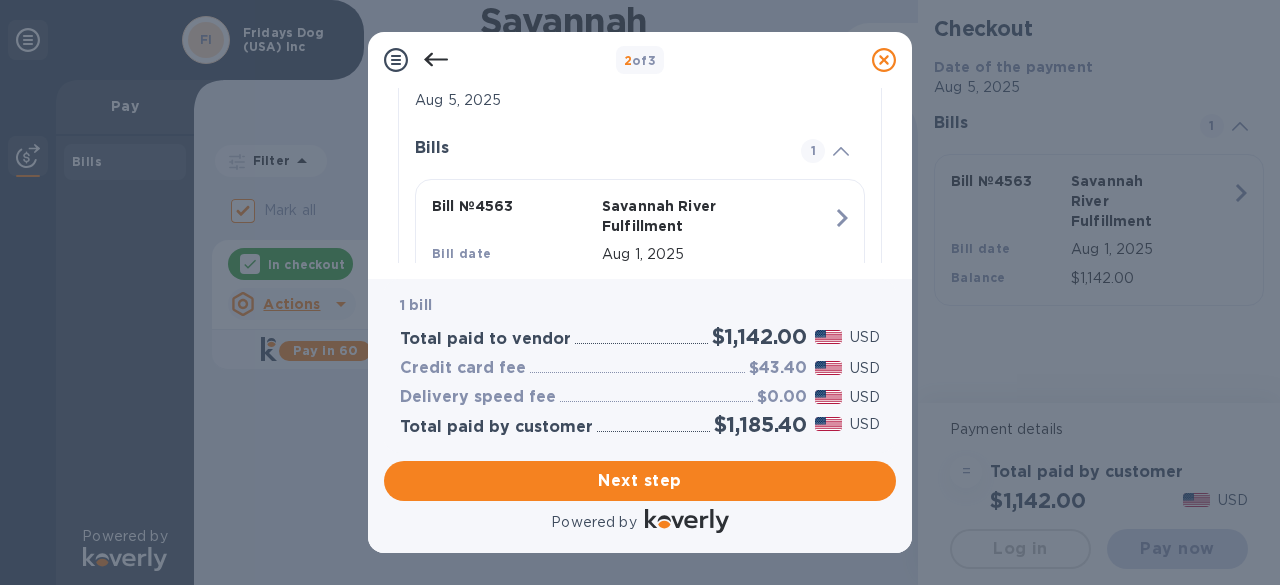 scroll, scrollTop: 509, scrollLeft: 0, axis: vertical 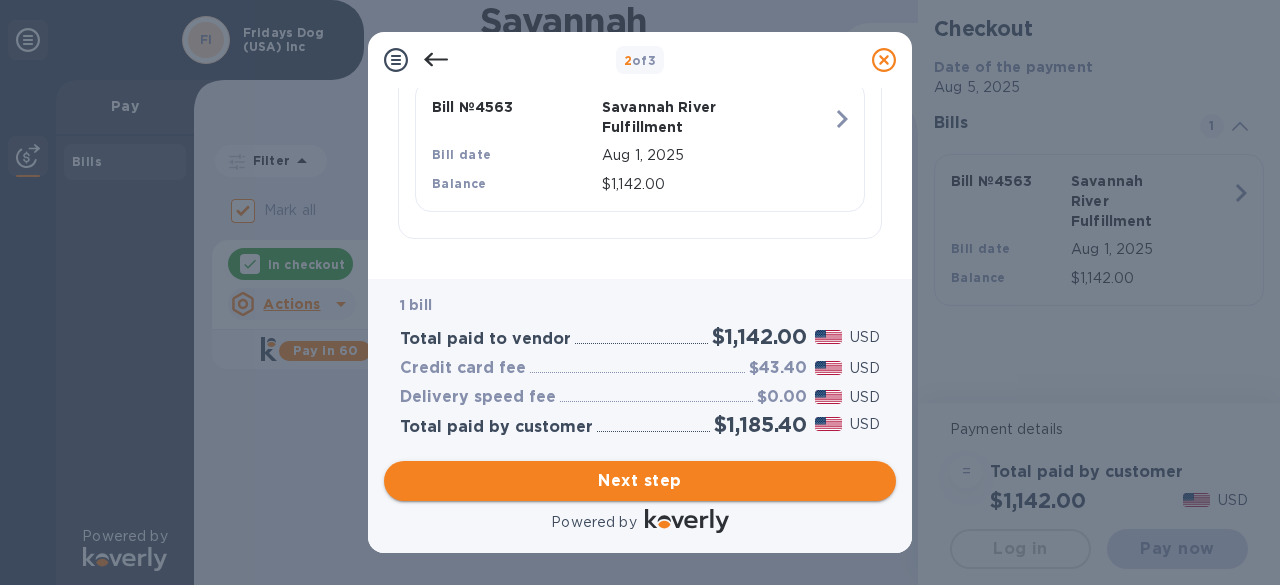 click on "Next step" at bounding box center [640, 481] 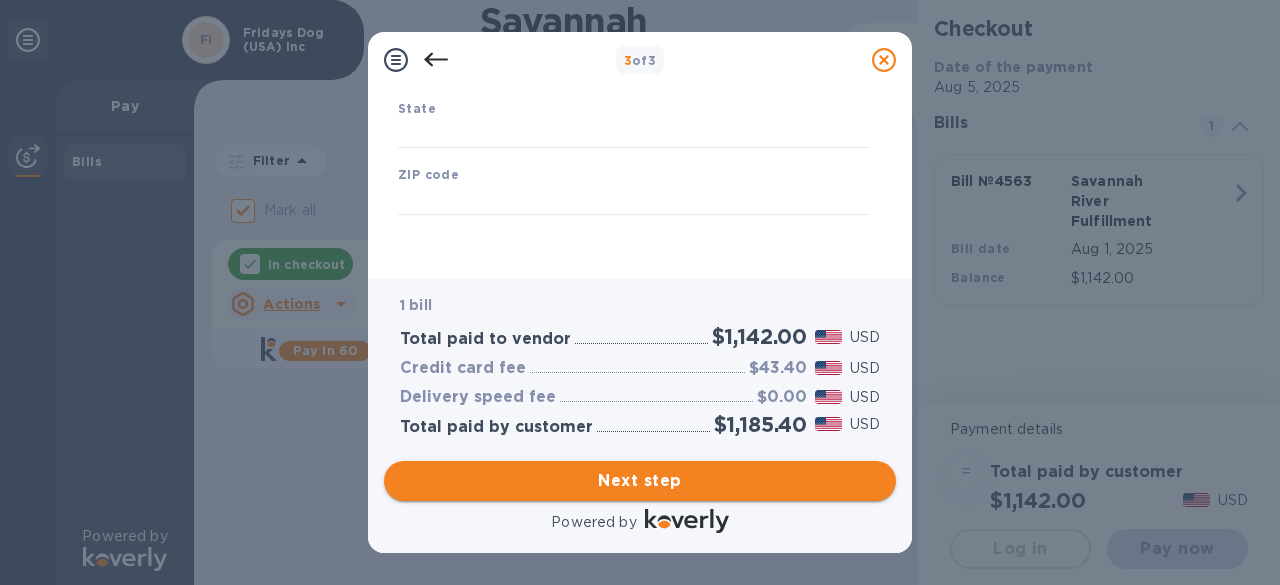 type on "United States" 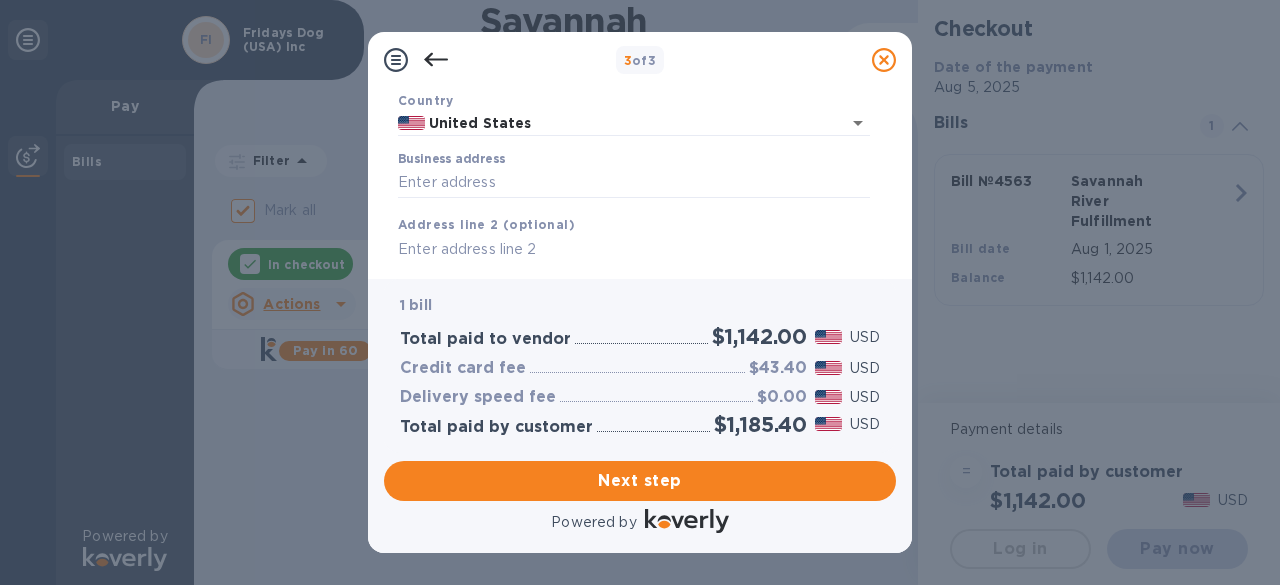 scroll, scrollTop: 146, scrollLeft: 0, axis: vertical 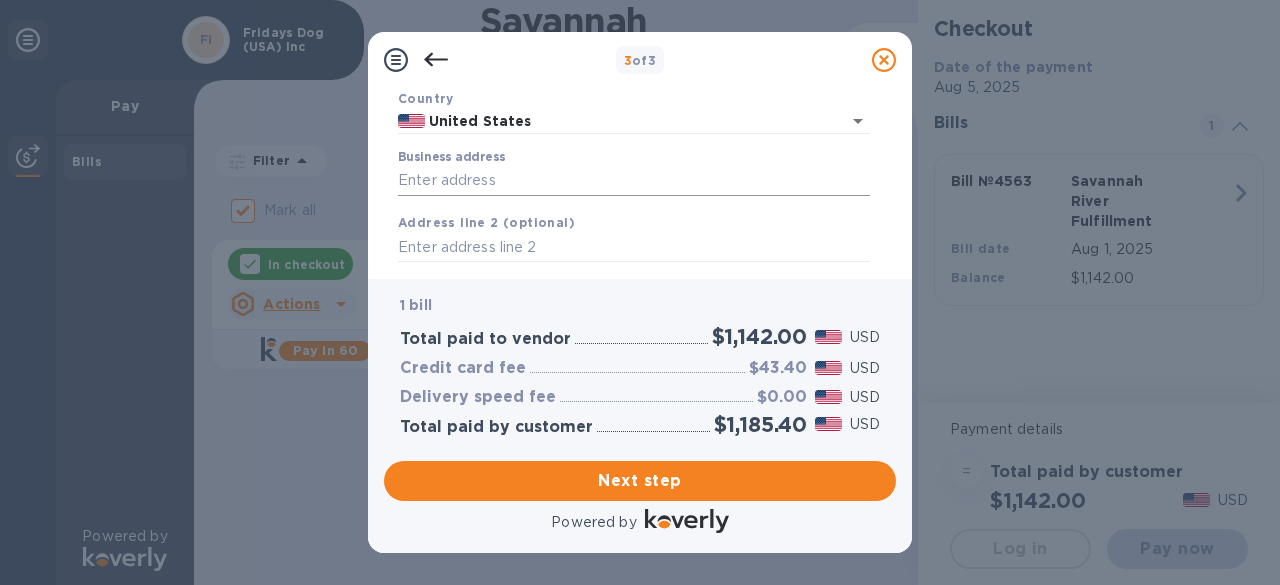 click on "Business address" at bounding box center [634, 181] 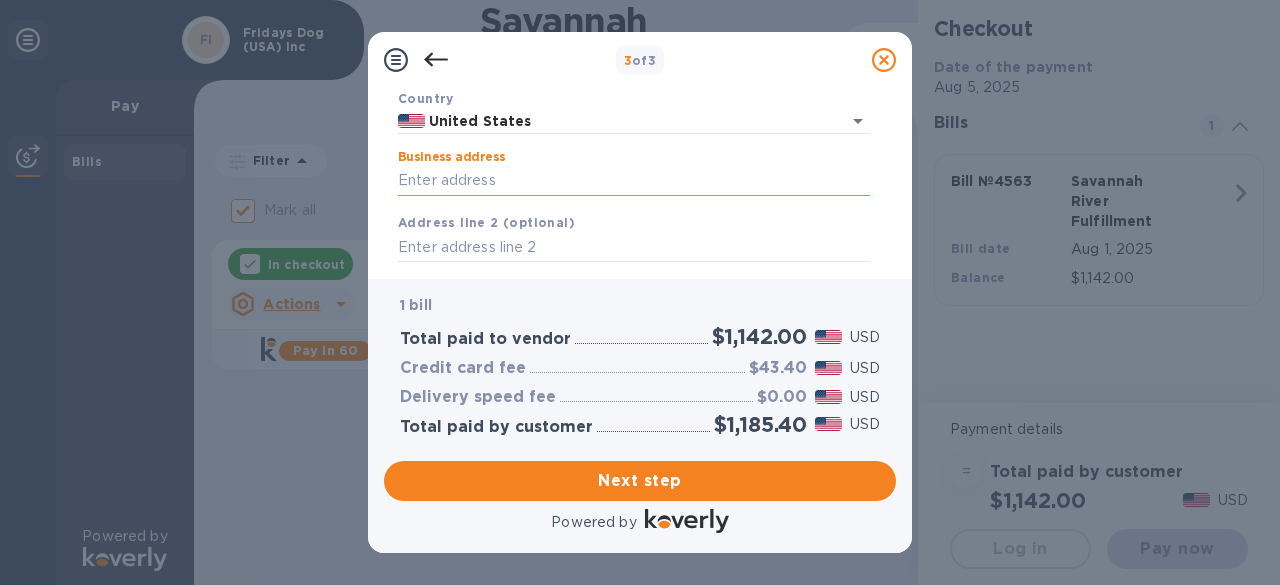 type on "[NUMBER] [STREET]" 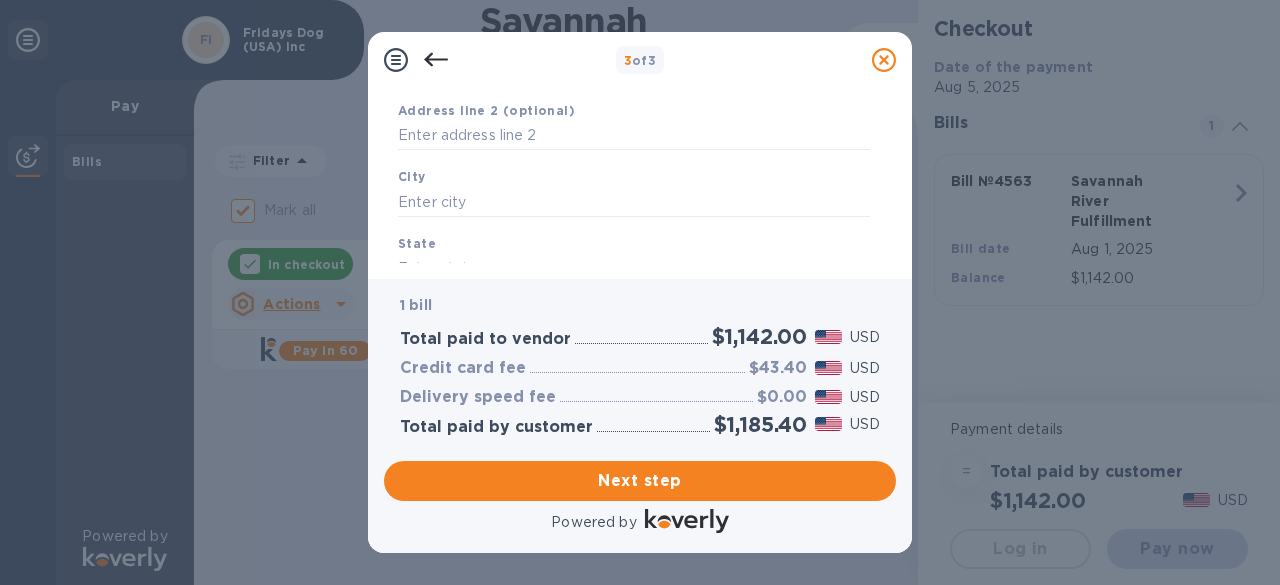 scroll, scrollTop: 259, scrollLeft: 0, axis: vertical 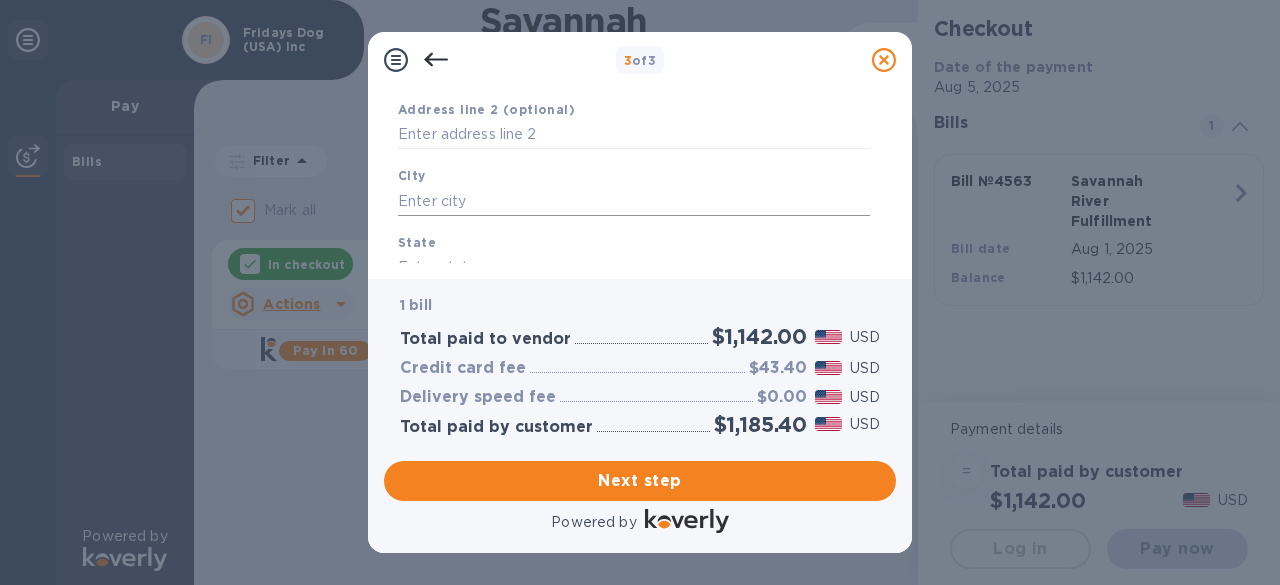 click at bounding box center (634, 201) 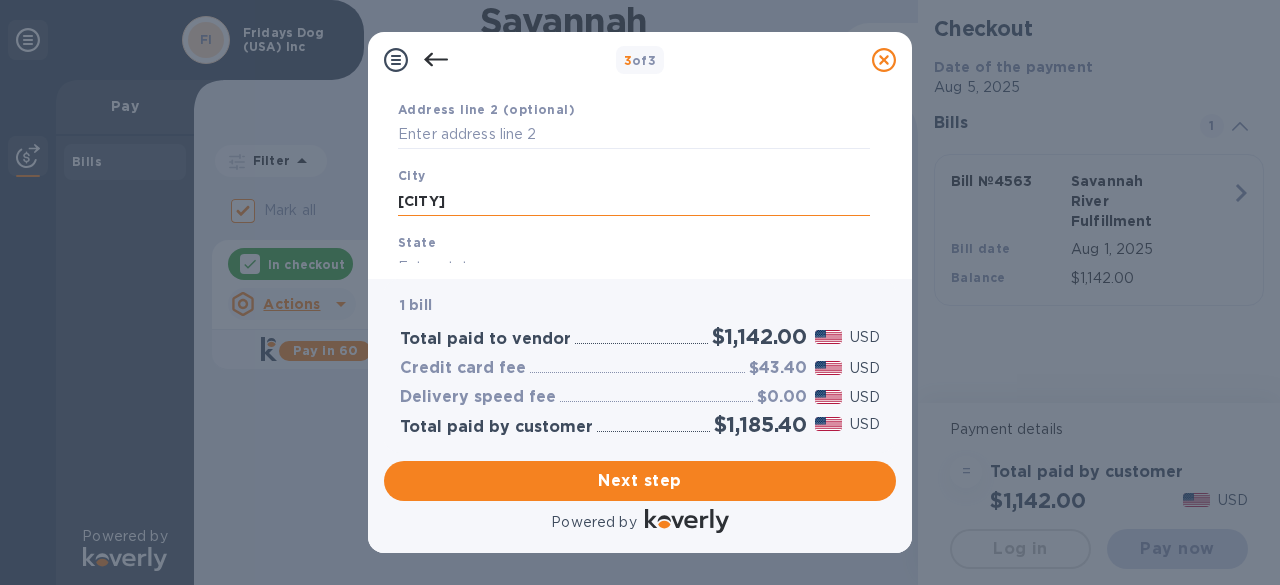 type on "[CITY]" 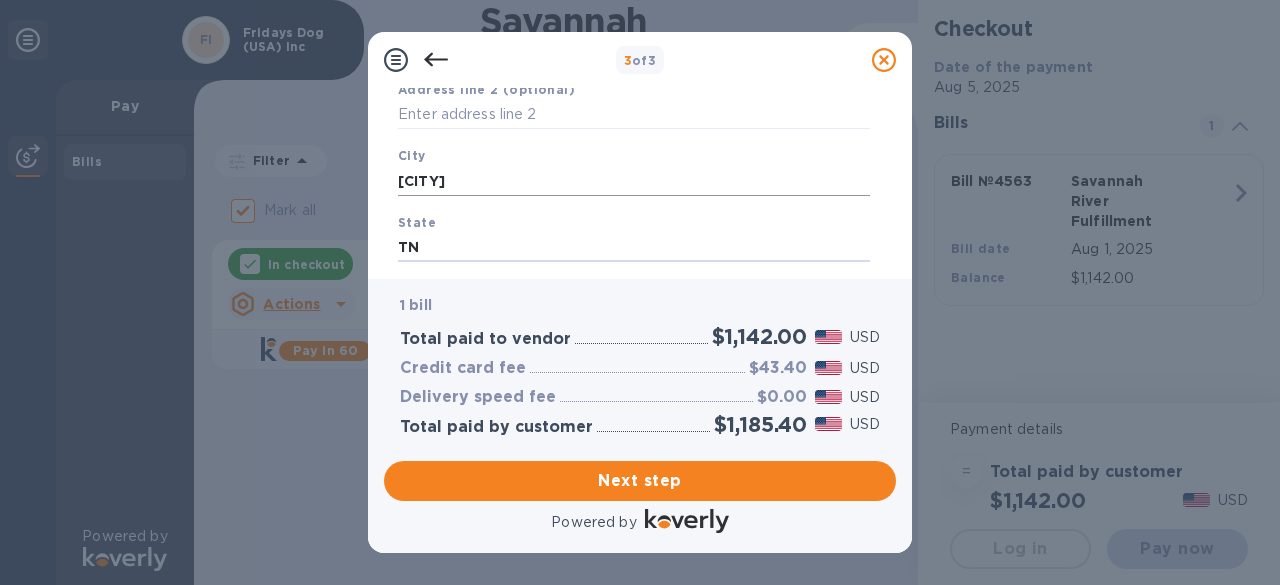 type on "TN" 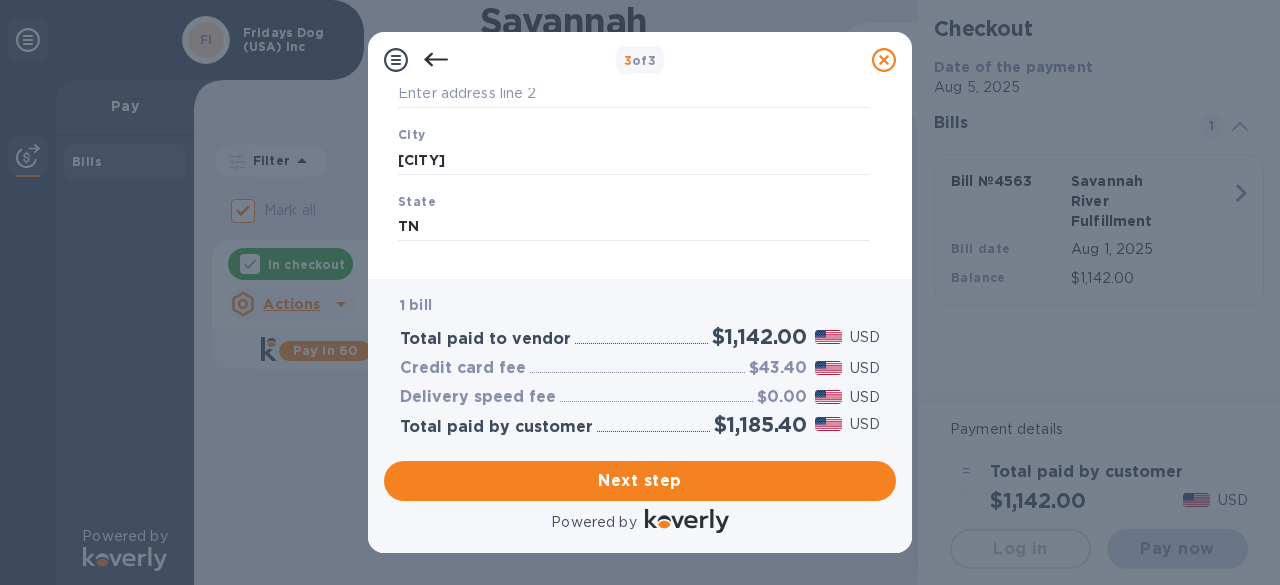 scroll, scrollTop: 302, scrollLeft: 0, axis: vertical 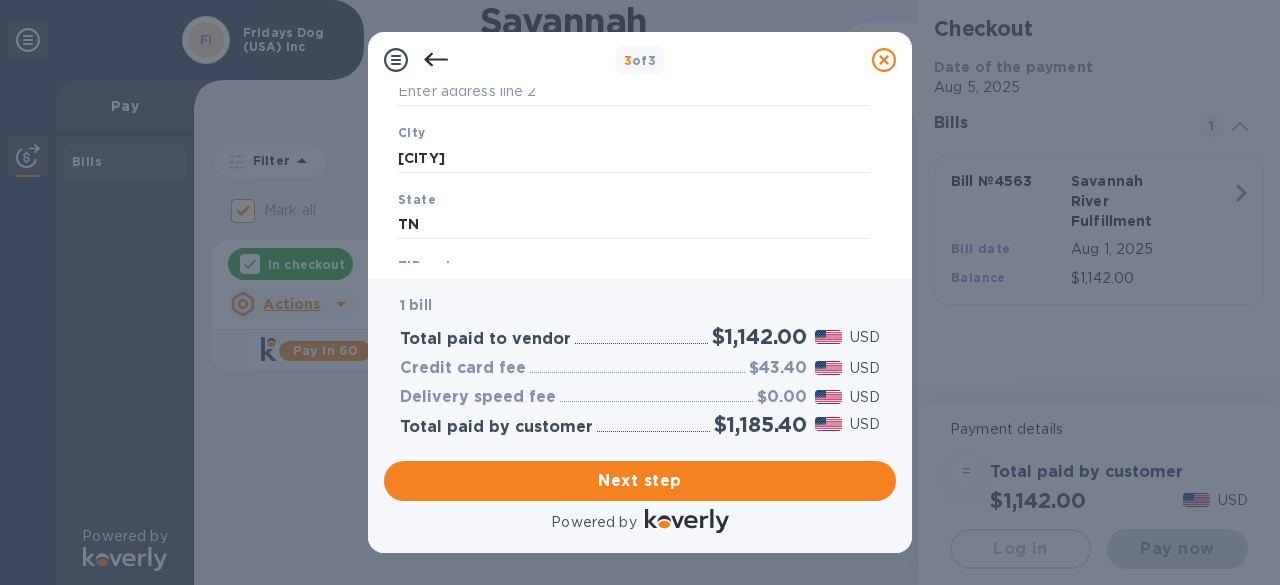 type on "[ZIP]" 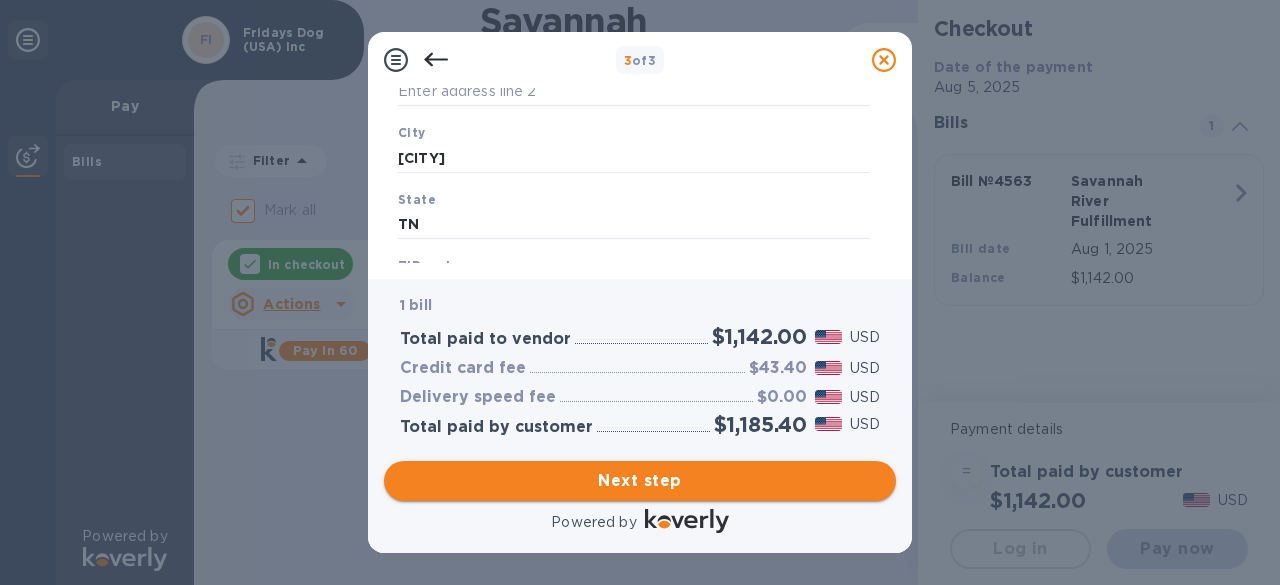 drag, startPoint x: 651, startPoint y: 510, endPoint x: 637, endPoint y: 481, distance: 32.202484 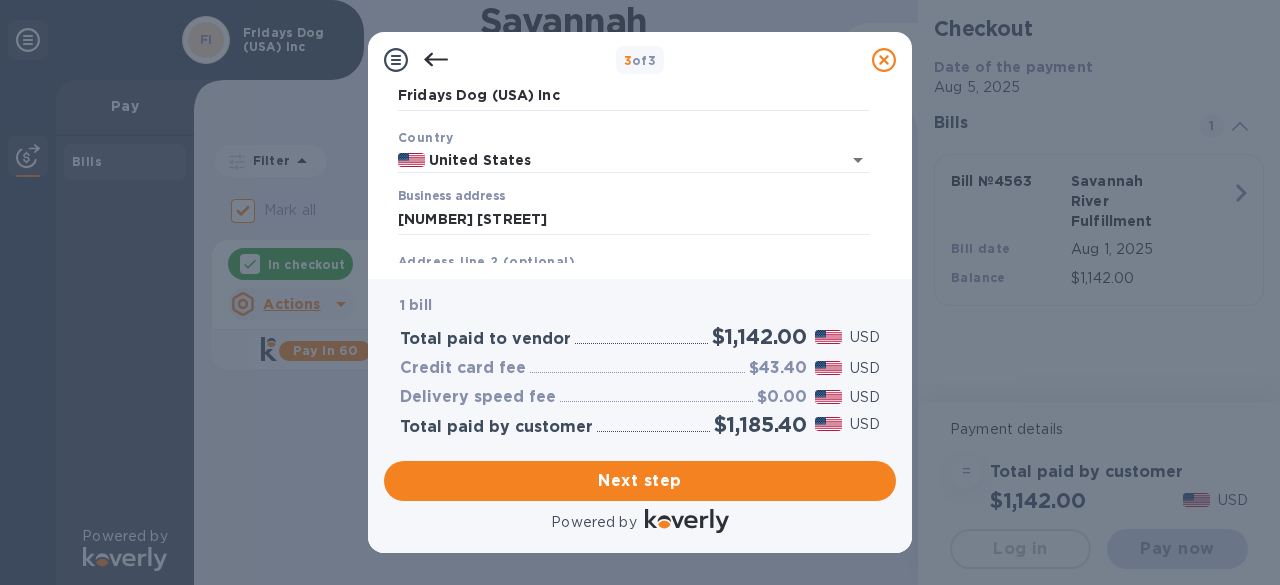 scroll, scrollTop: 394, scrollLeft: 0, axis: vertical 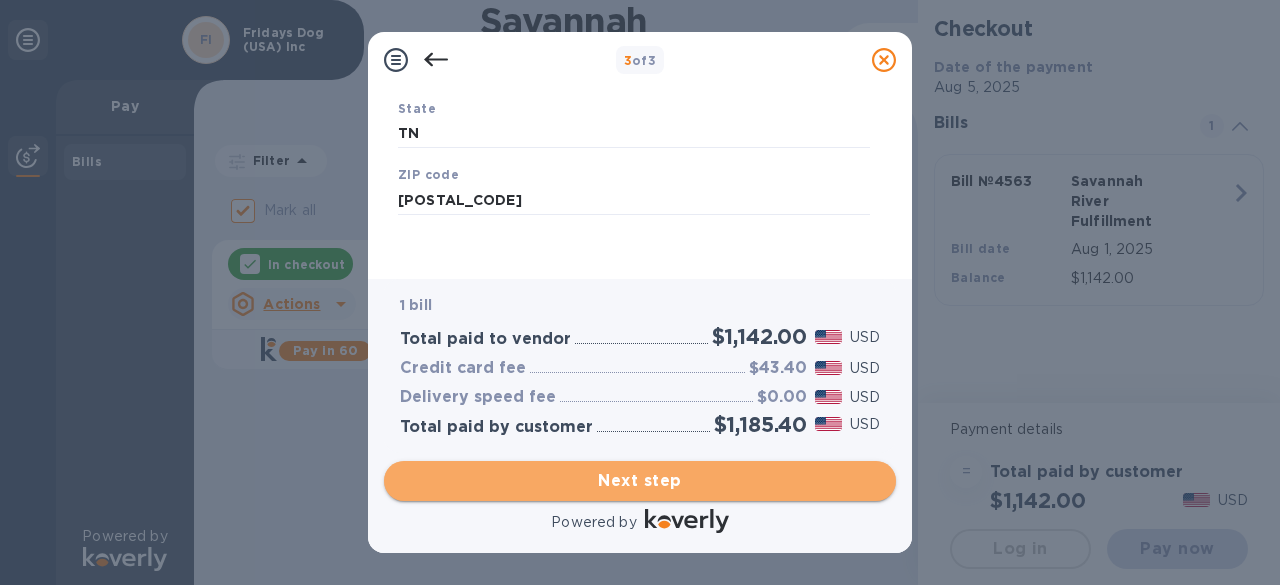 click on "Next step" at bounding box center [640, 481] 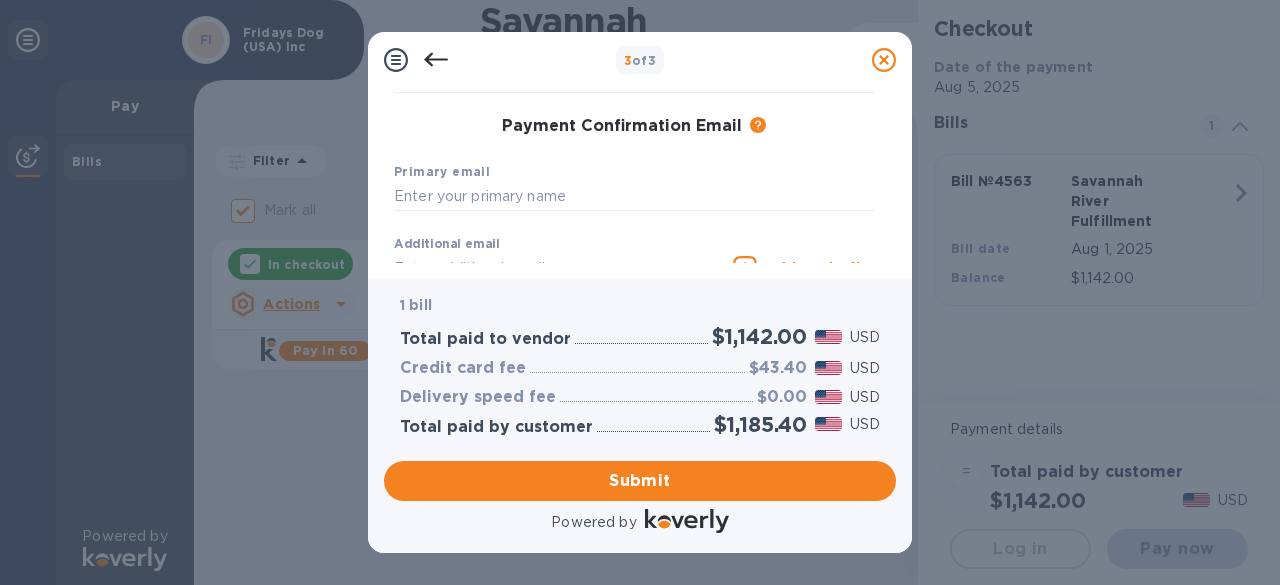 scroll, scrollTop: 301, scrollLeft: 0, axis: vertical 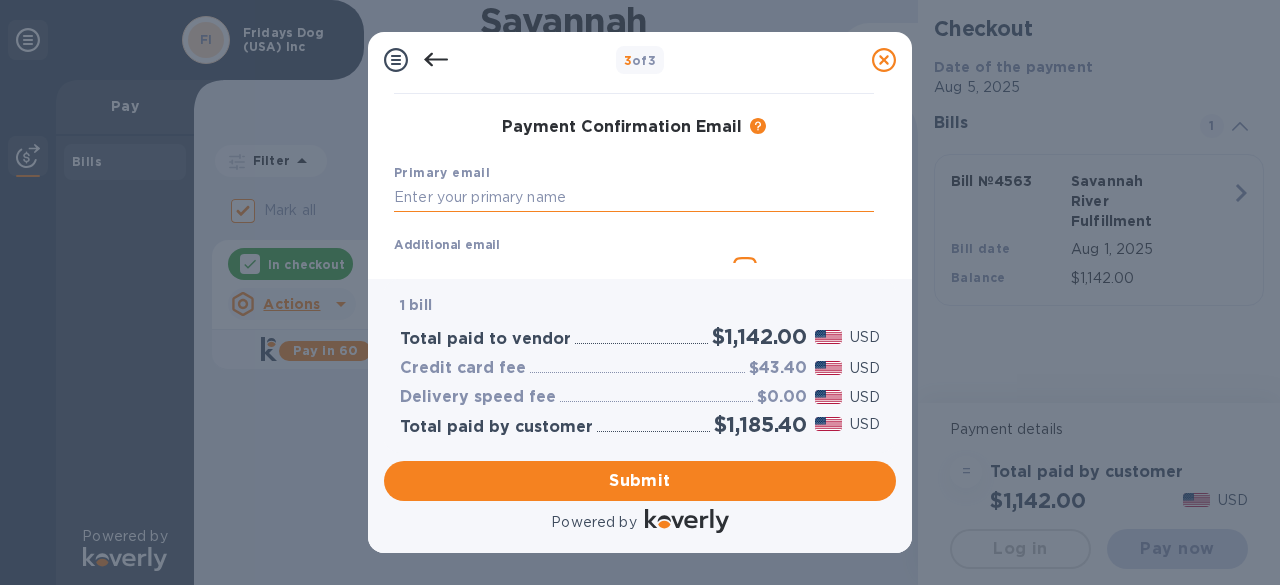 click at bounding box center [634, 198] 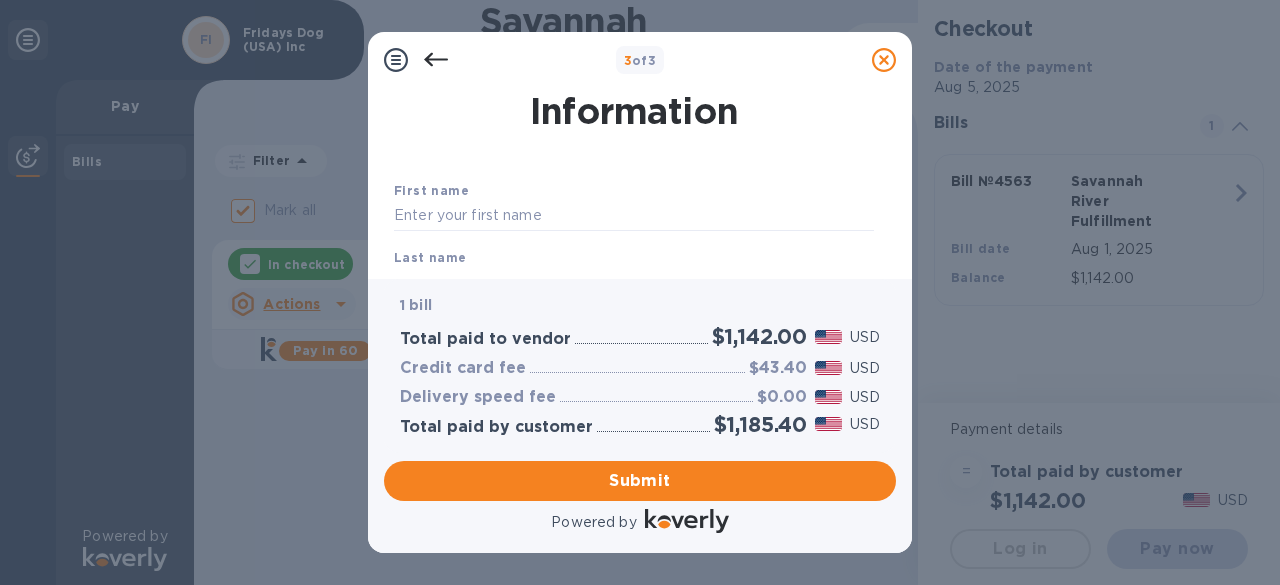 scroll, scrollTop: 39, scrollLeft: 0, axis: vertical 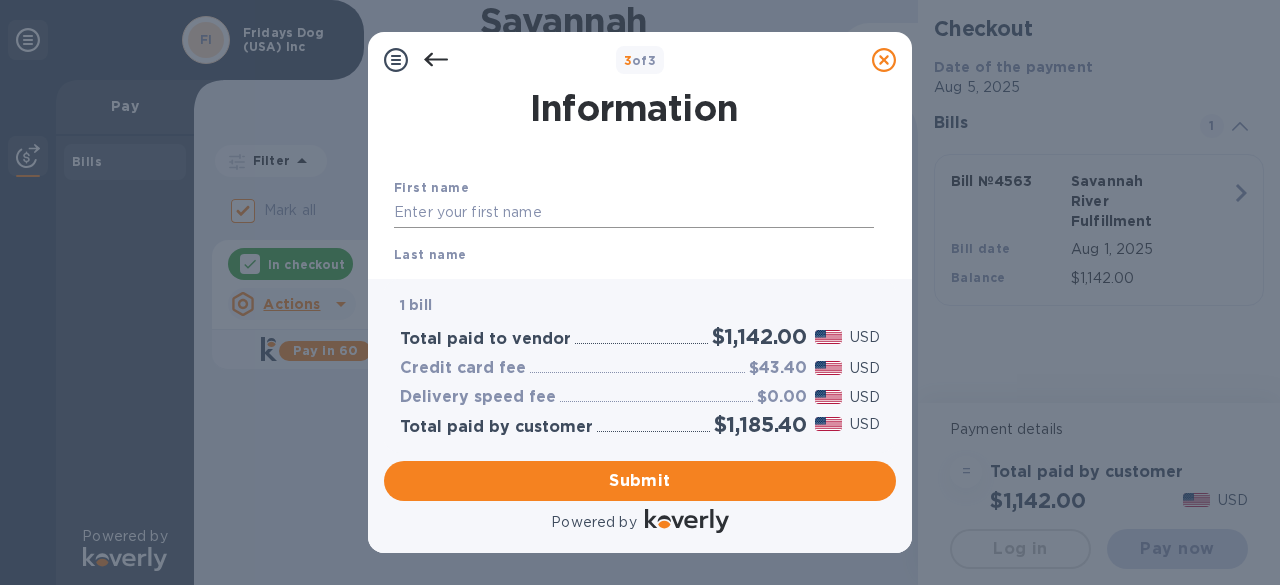 type on "c.rusche@[EXAMPLE.COM]" 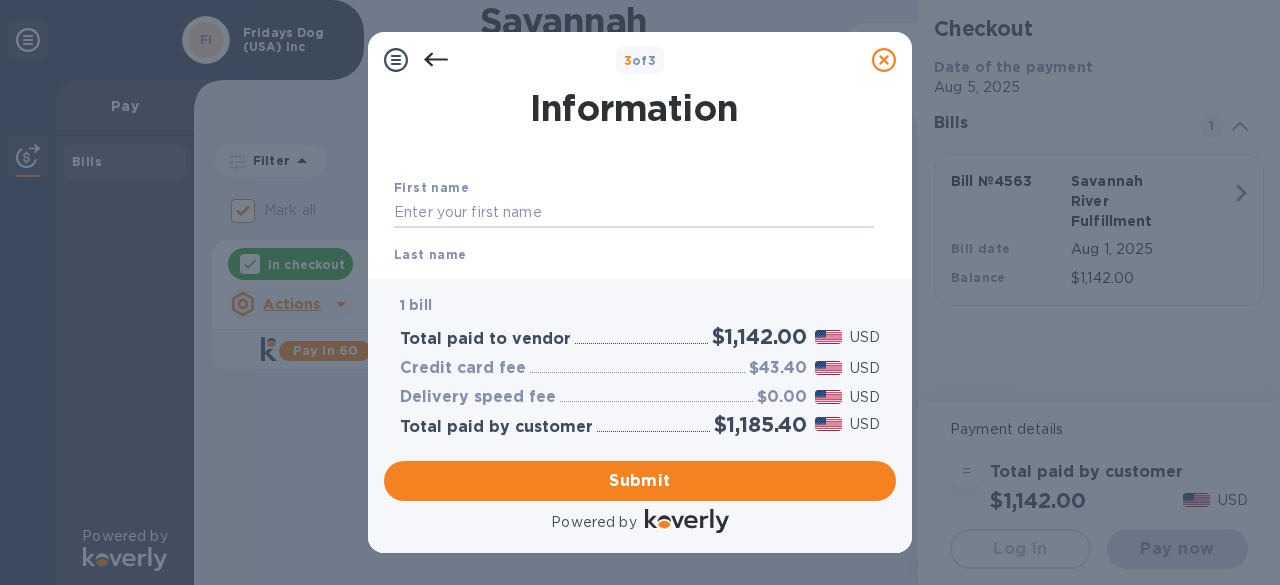 type on "[FIRST]" 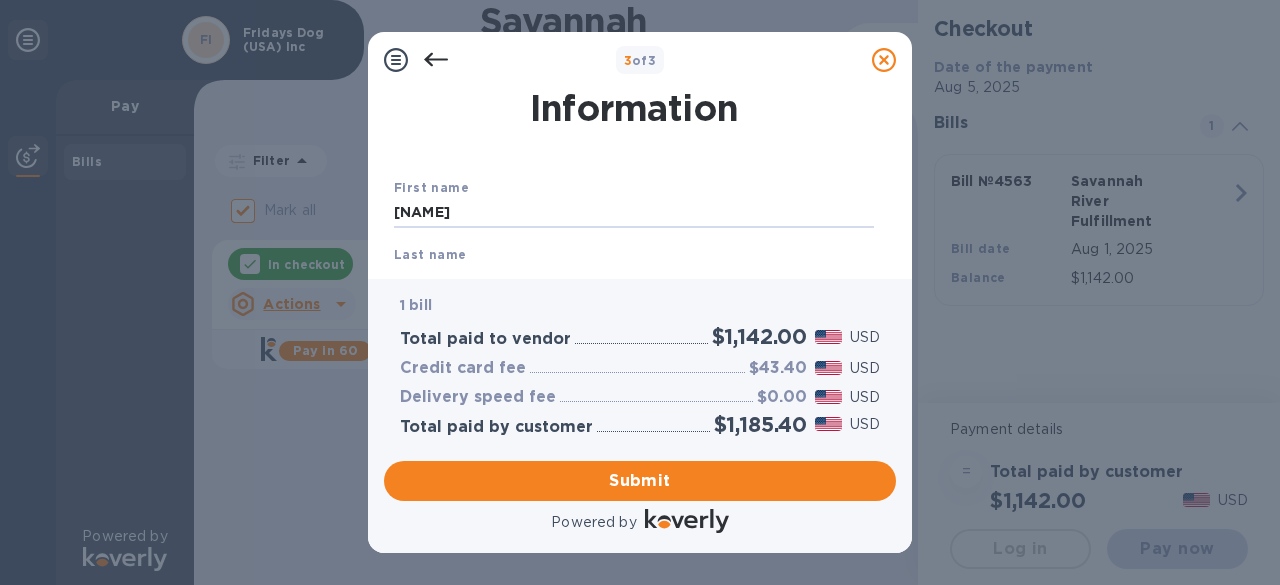 type on "[LAST]" 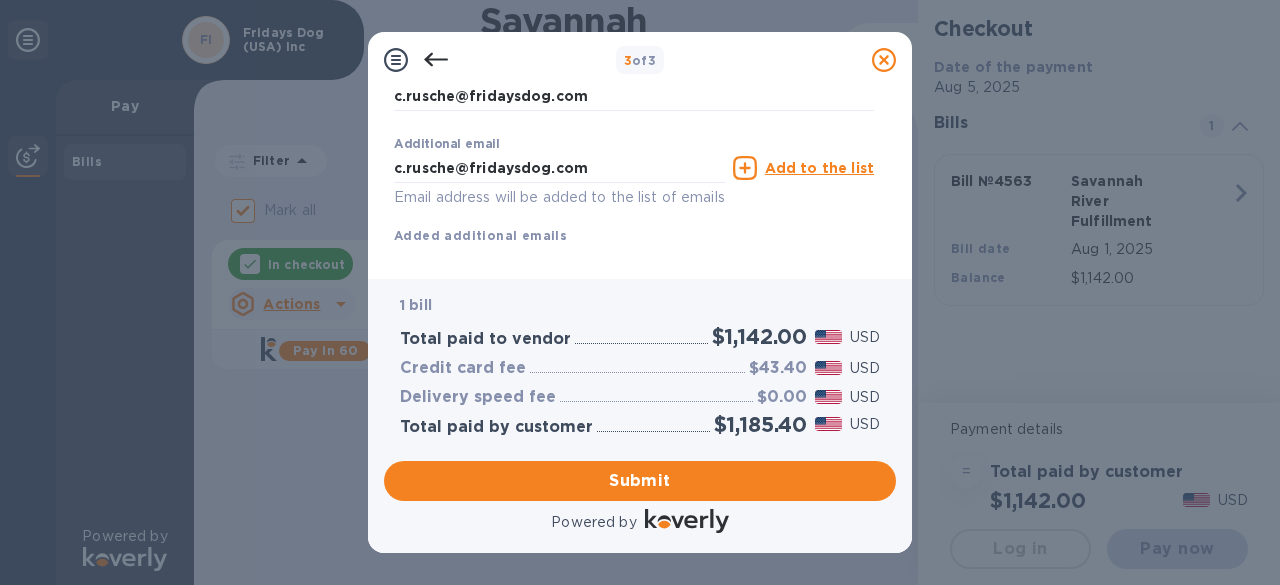 scroll, scrollTop: 441, scrollLeft: 0, axis: vertical 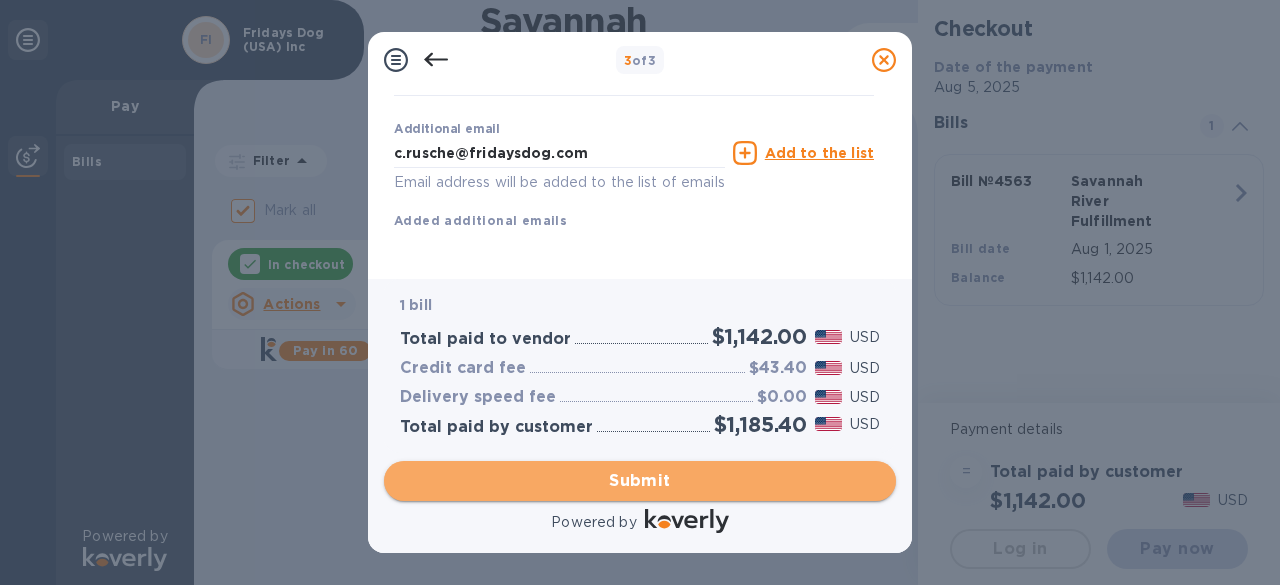 click on "Submit" at bounding box center [640, 481] 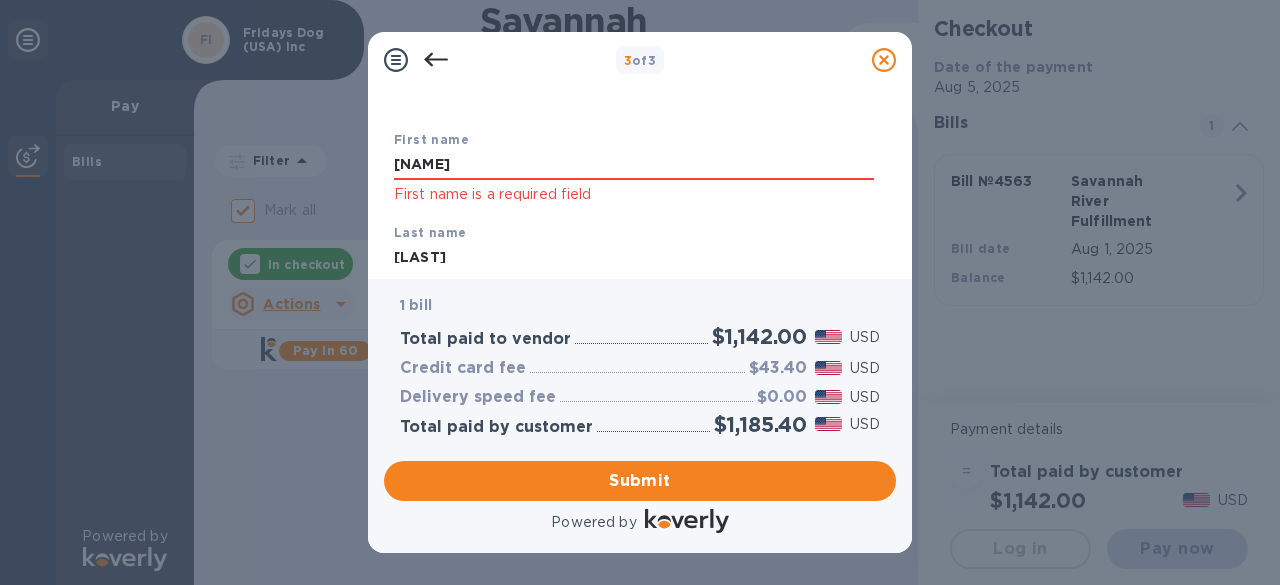 scroll, scrollTop: 81, scrollLeft: 0, axis: vertical 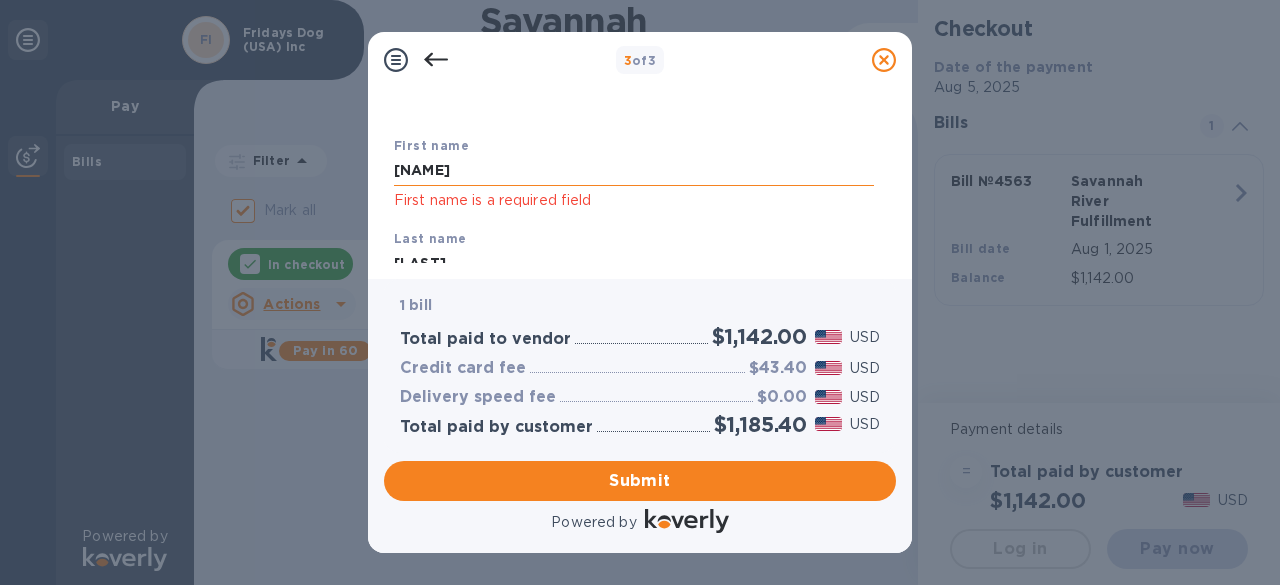 click on "[FIRST]" at bounding box center (634, 171) 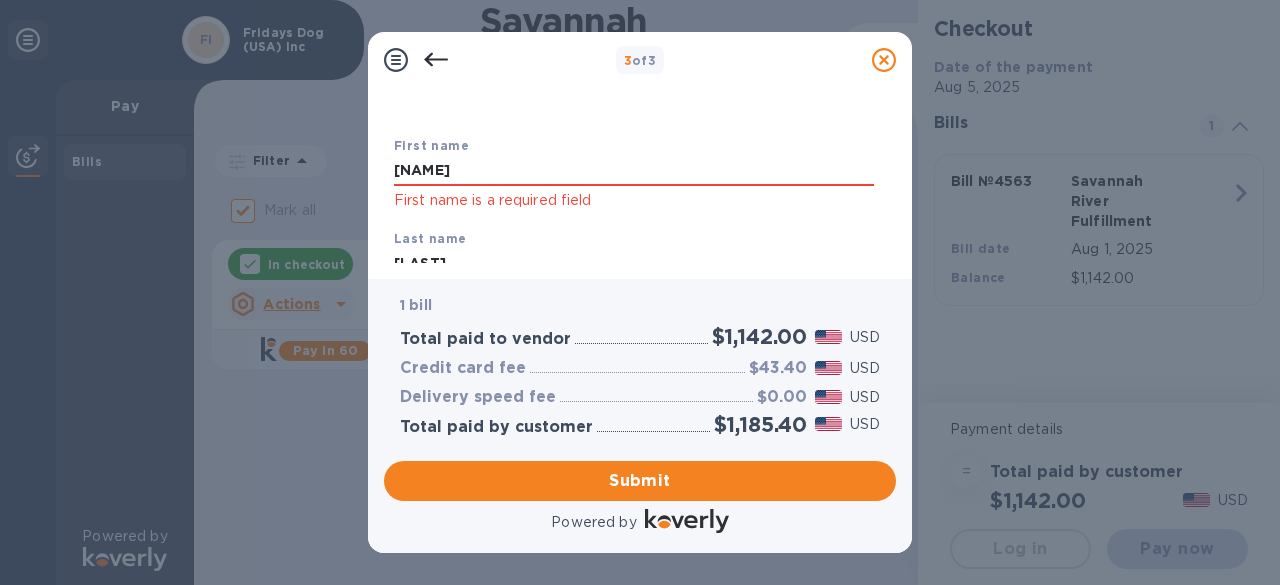 click on "First name is a required field" 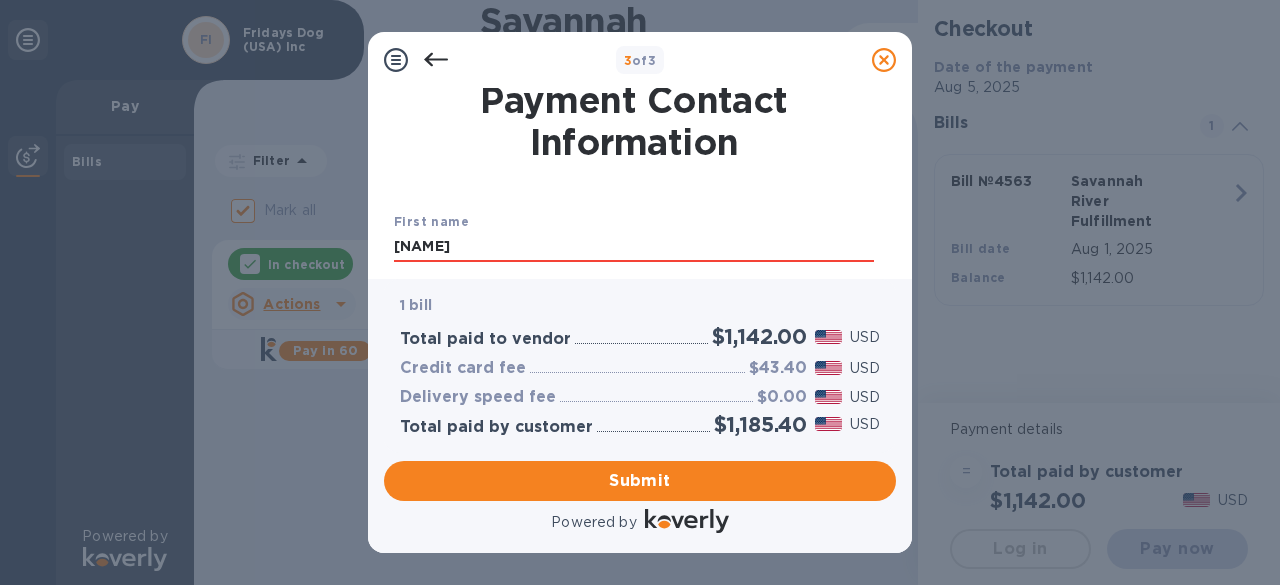 scroll, scrollTop: 0, scrollLeft: 0, axis: both 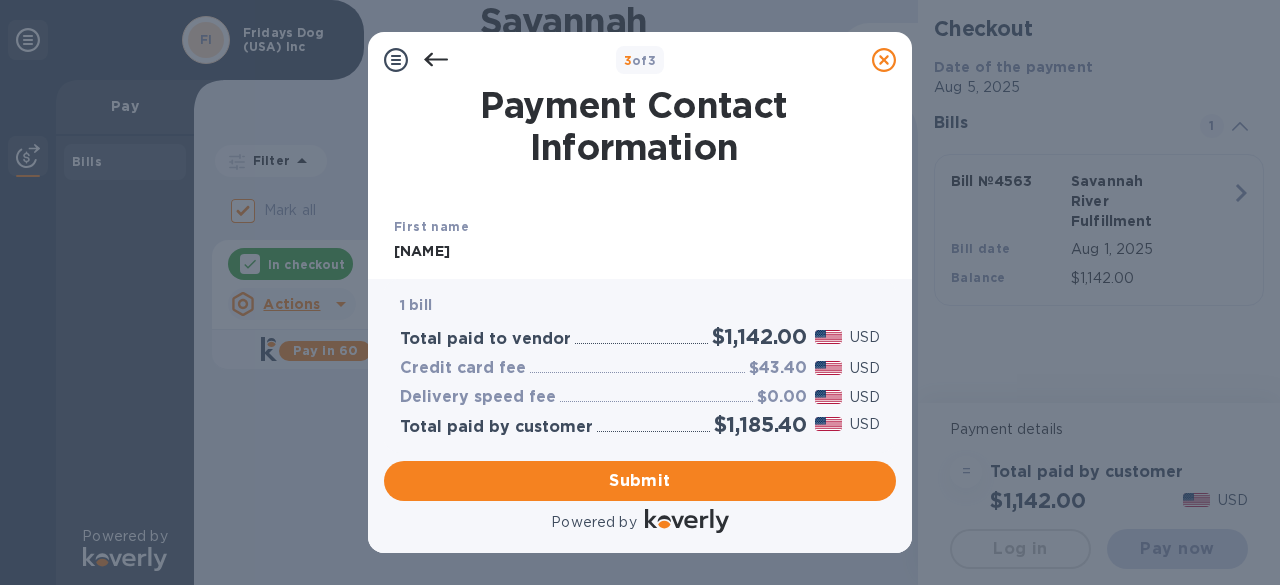 click on "[FIRST]" at bounding box center (634, 252) 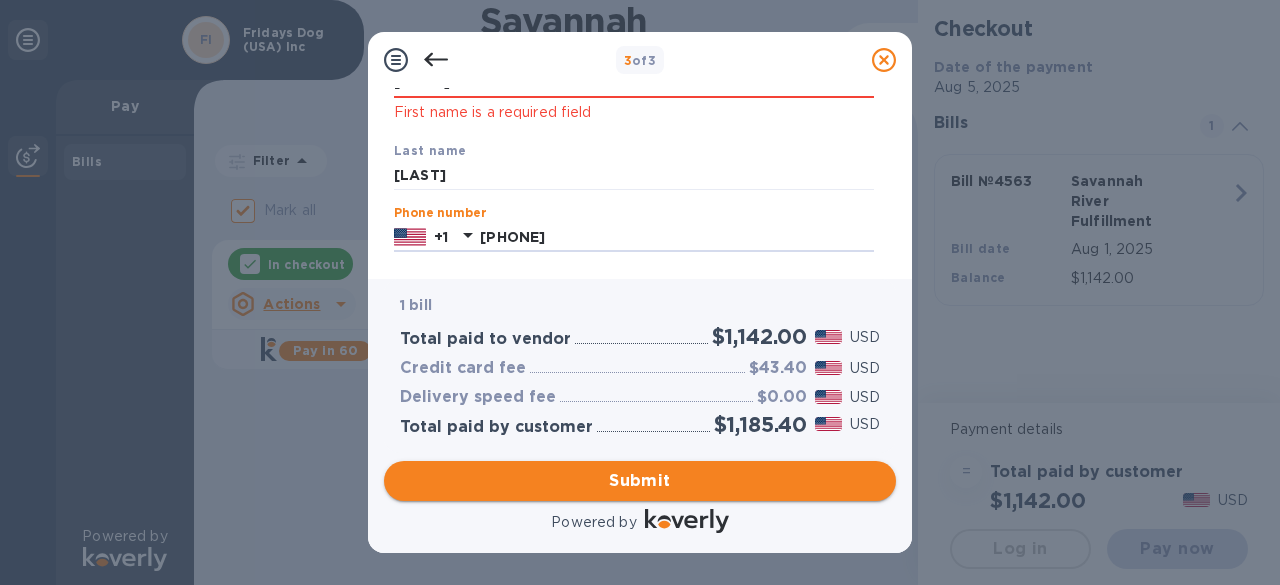 click on "Submit" at bounding box center (640, 481) 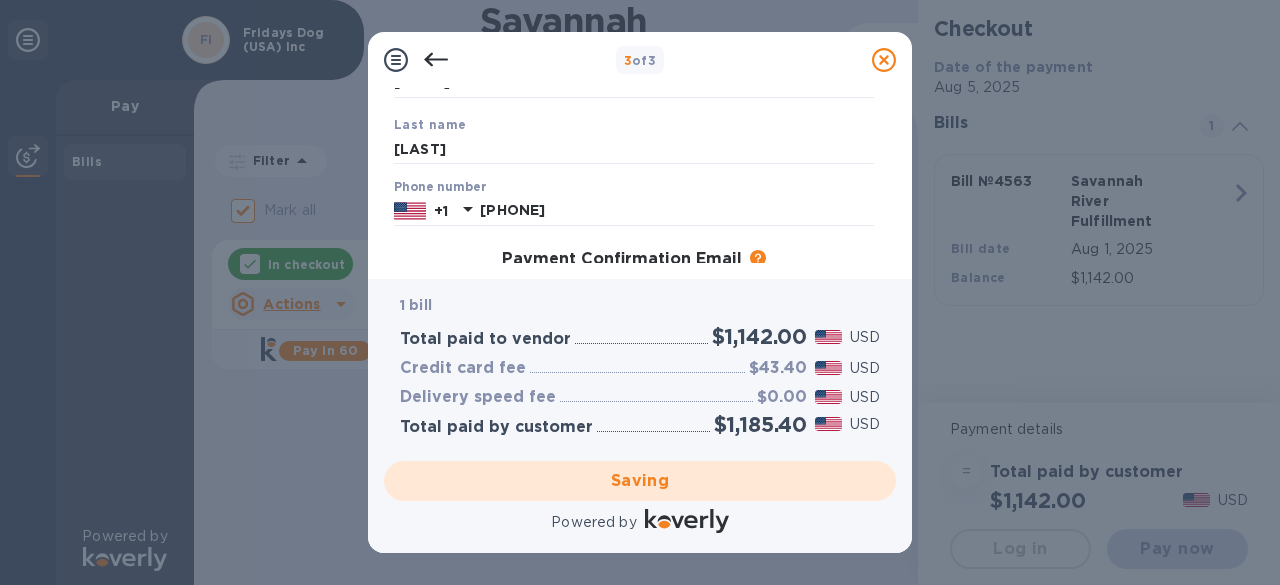 scroll, scrollTop: 0, scrollLeft: 0, axis: both 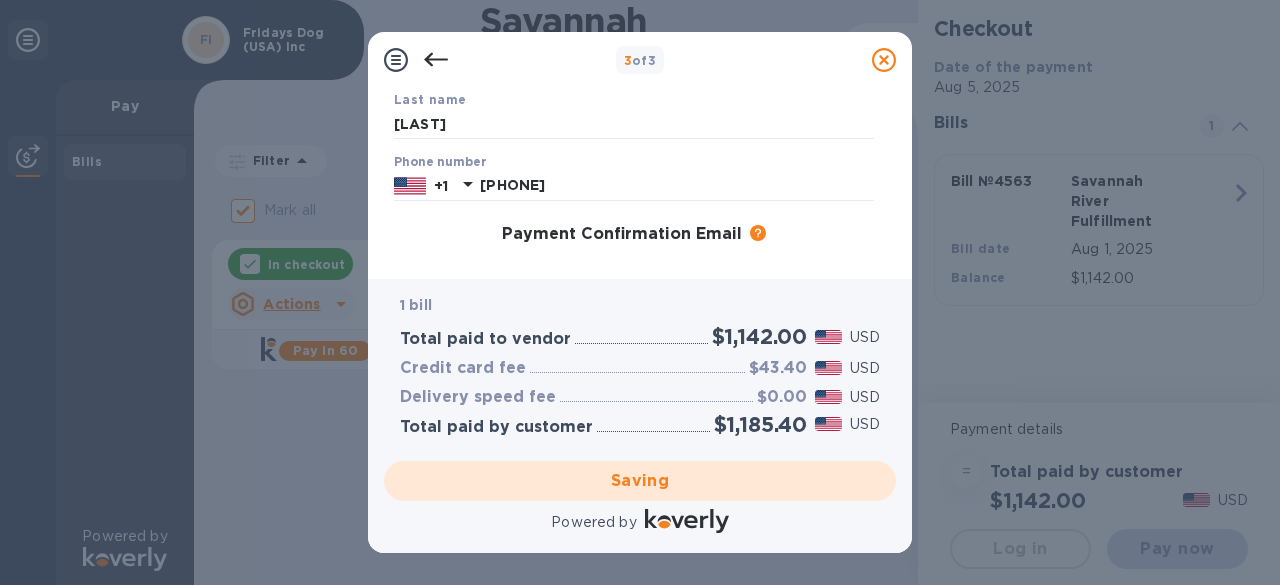 checkbox on "false" 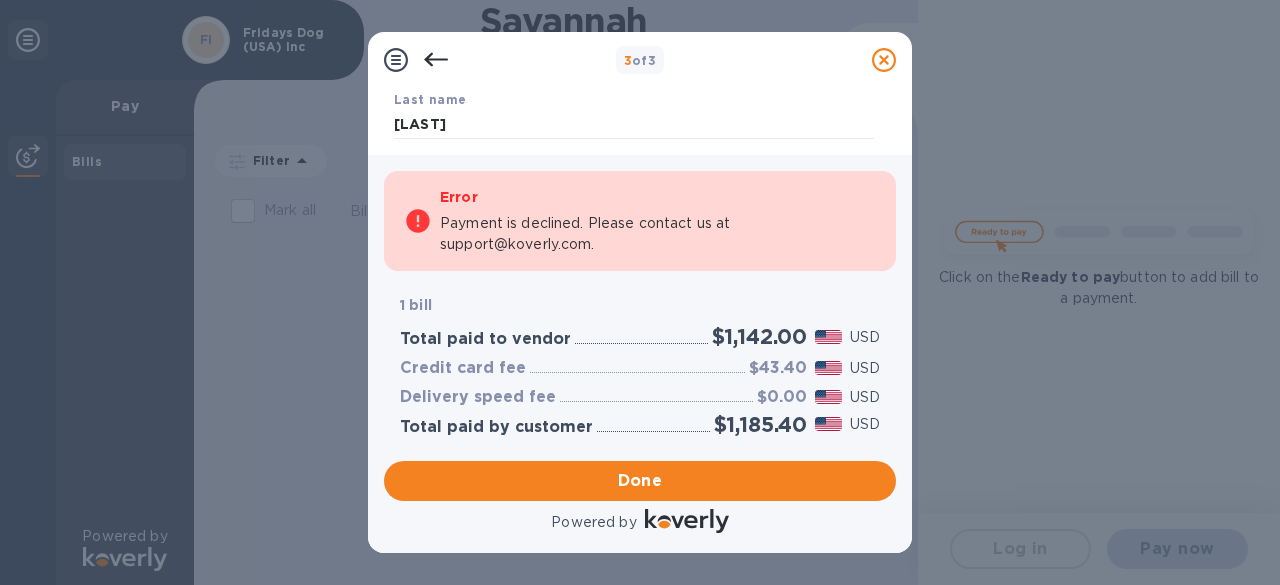 scroll, scrollTop: 195, scrollLeft: 0, axis: vertical 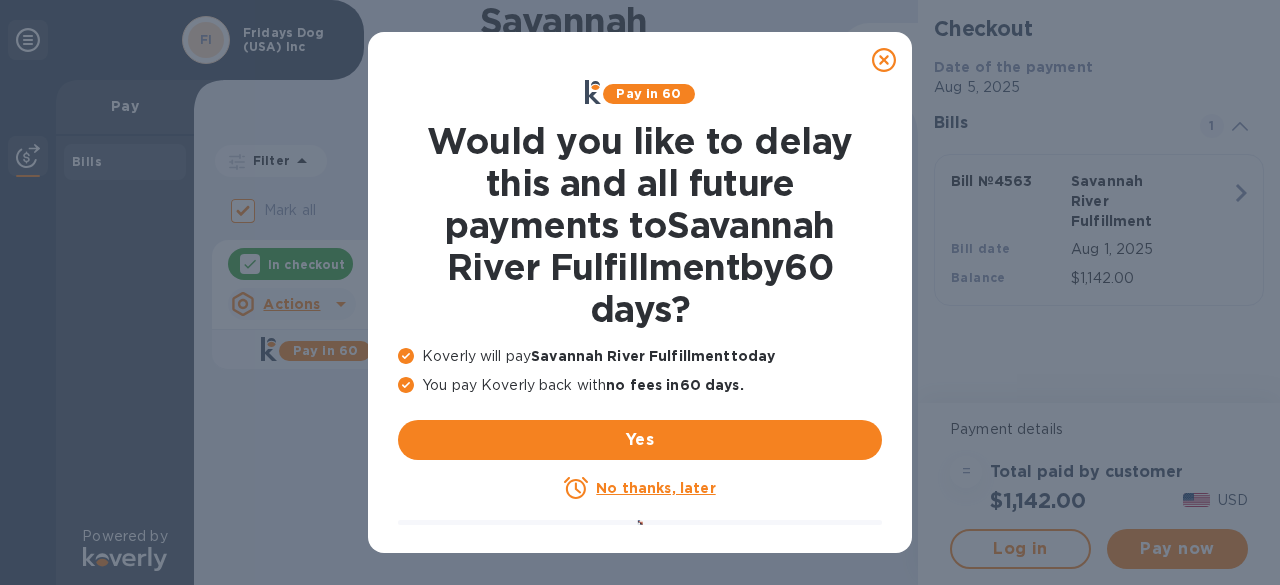 click on "No thanks, later" at bounding box center [655, 488] 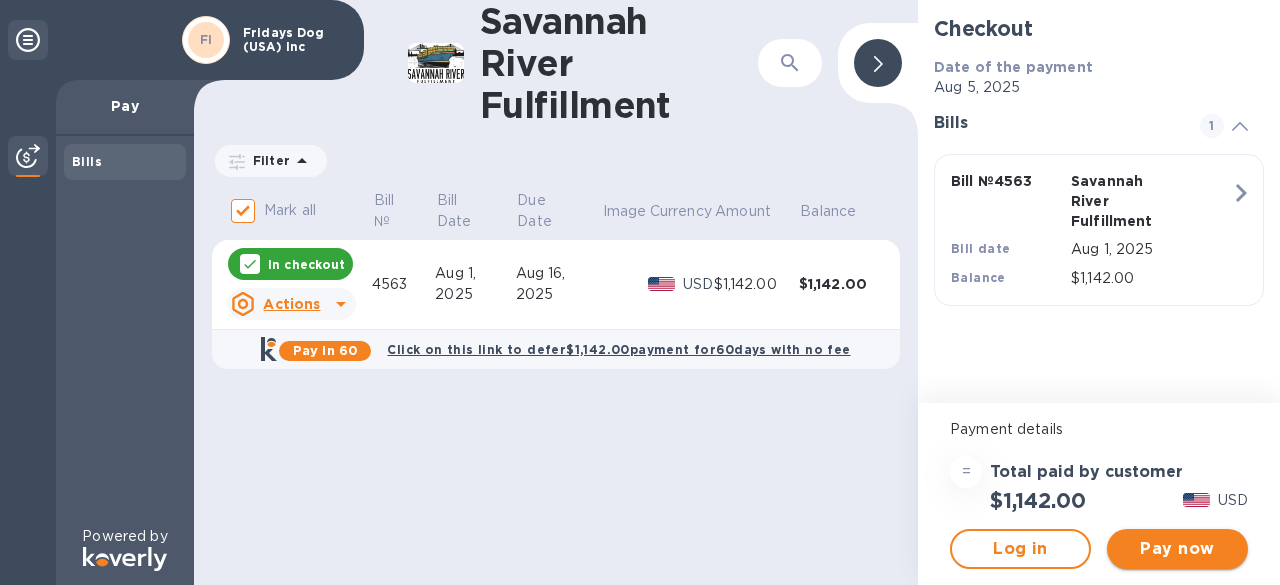 click on "Pay now" at bounding box center [1177, 549] 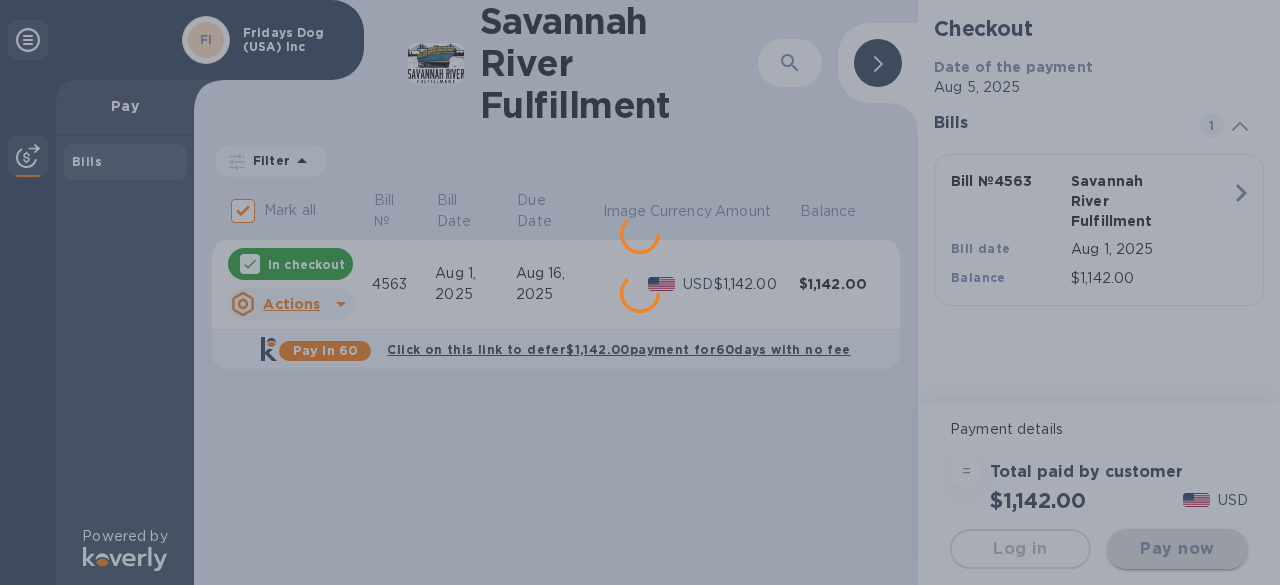 scroll, scrollTop: 0, scrollLeft: 0, axis: both 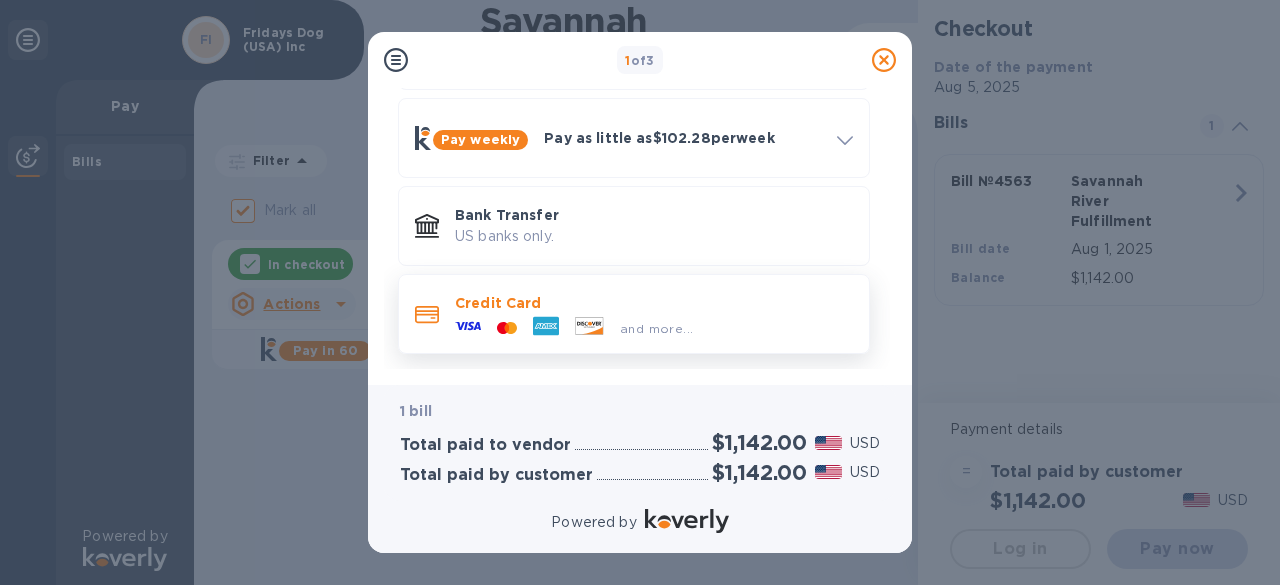 click at bounding box center [589, 328] 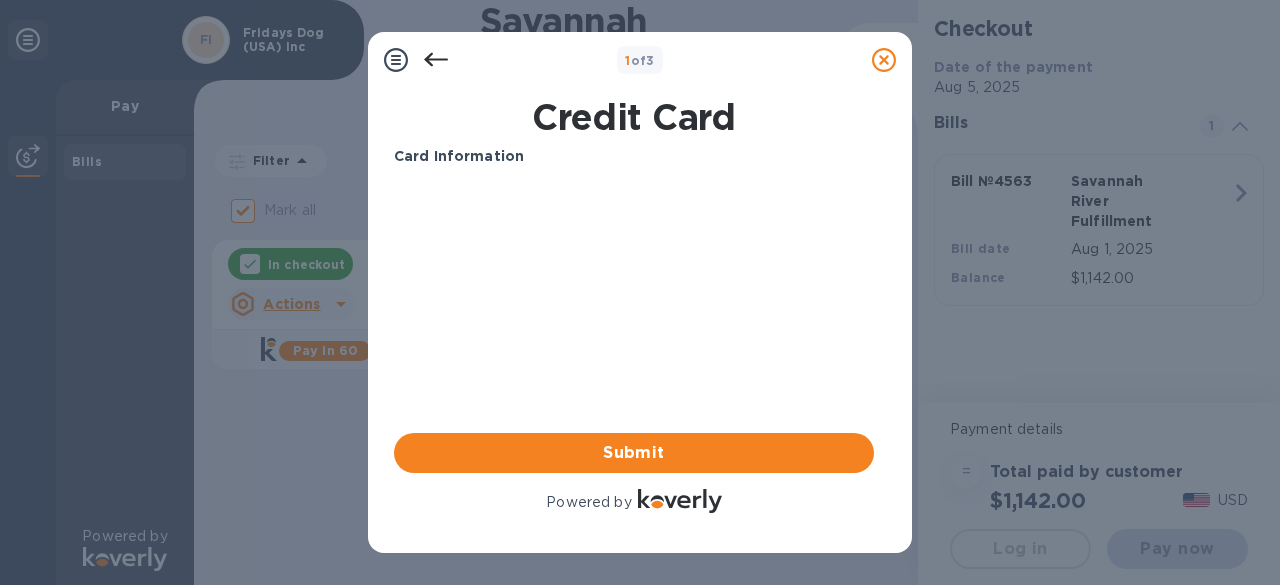 scroll, scrollTop: 0, scrollLeft: 0, axis: both 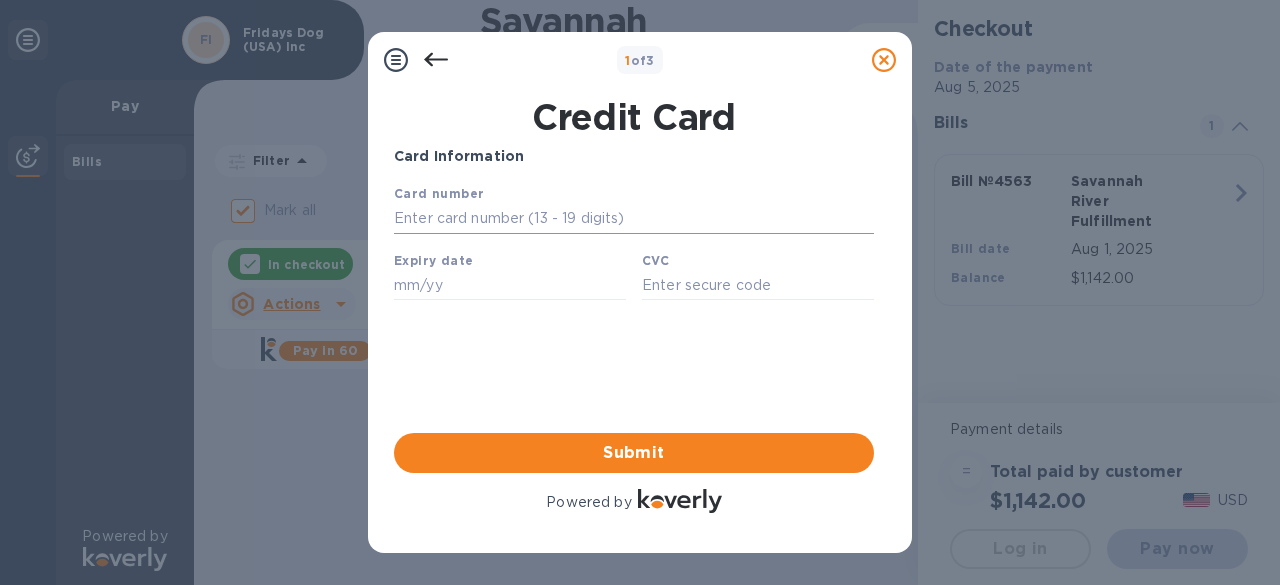 click at bounding box center [634, 219] 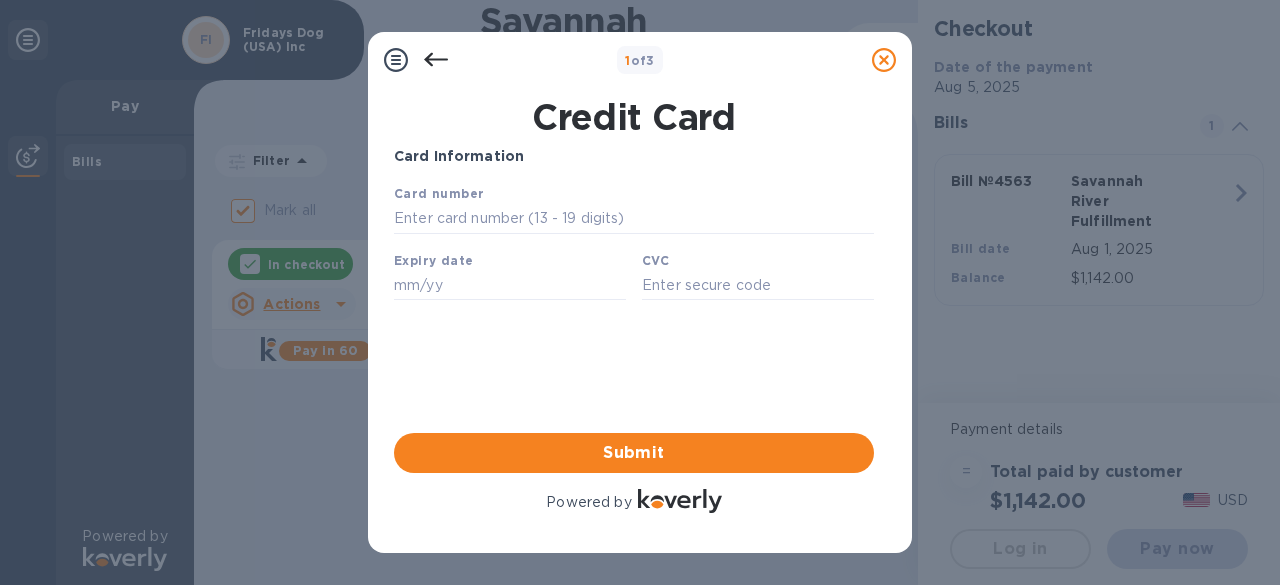 type on "[CREDITCARD]" 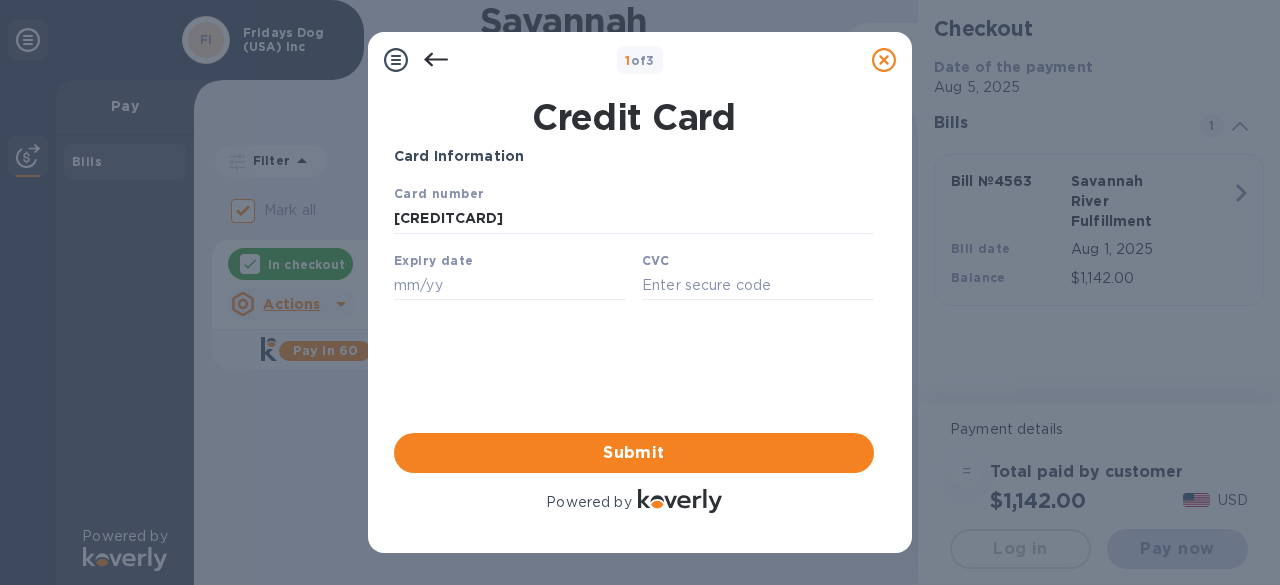 type on "[DATE]" 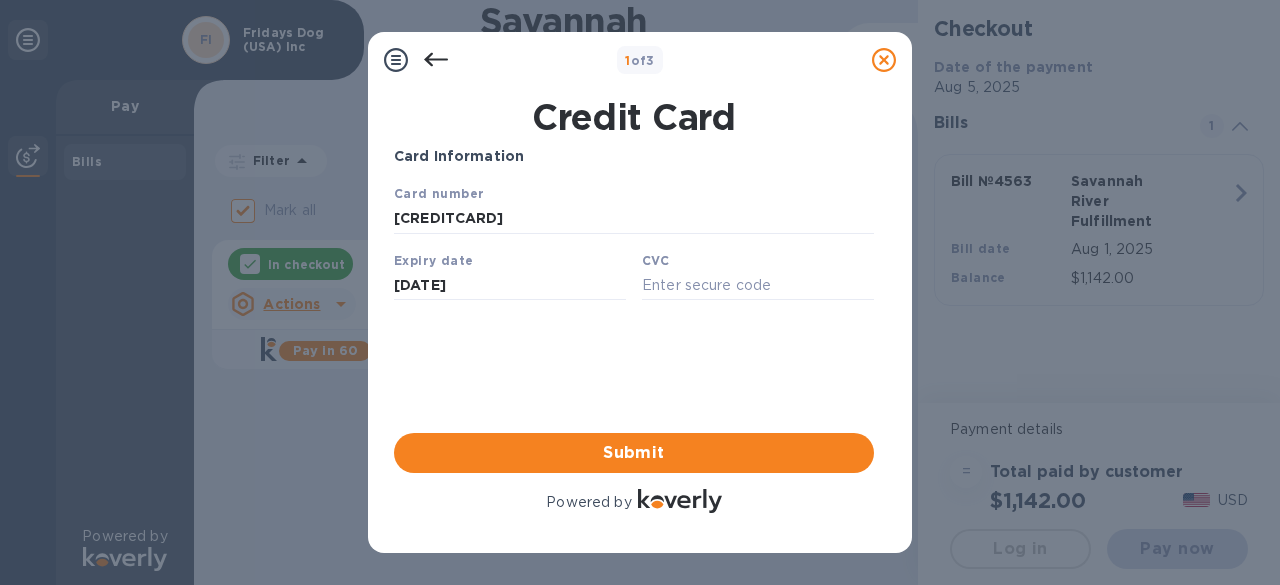 type on "452" 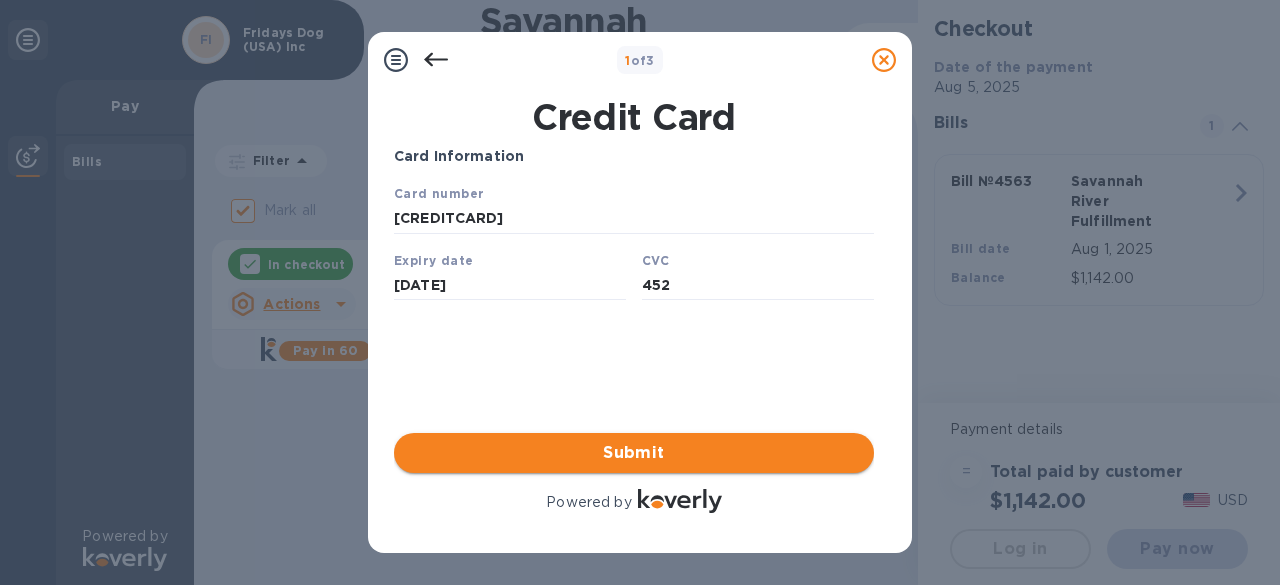 click on "Submit" at bounding box center [634, 453] 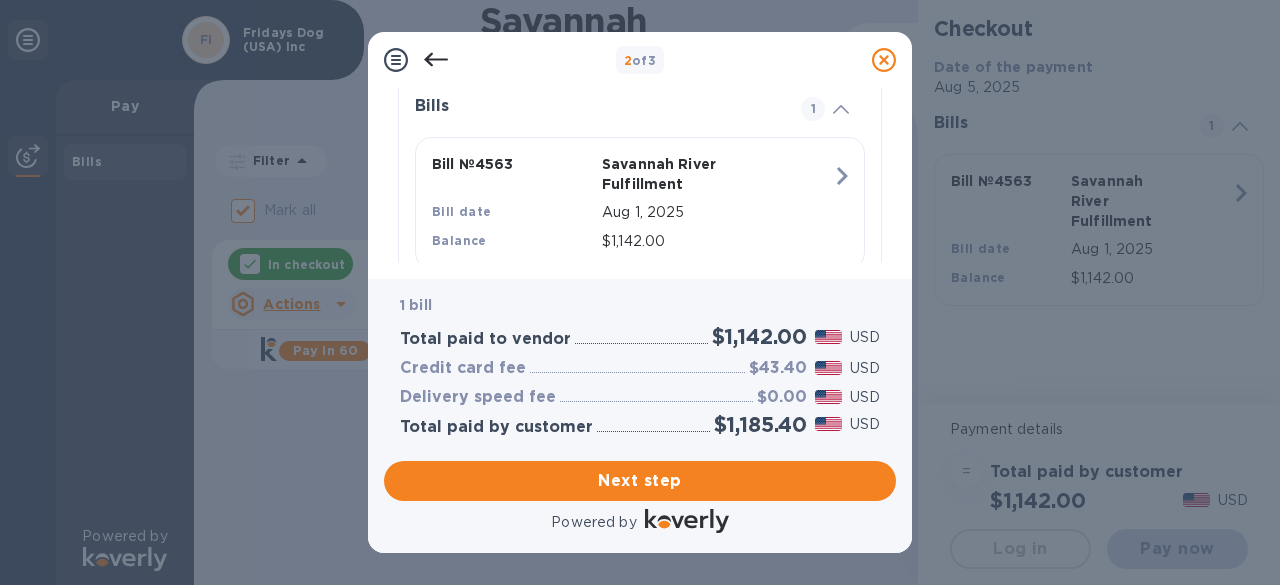 scroll, scrollTop: 509, scrollLeft: 0, axis: vertical 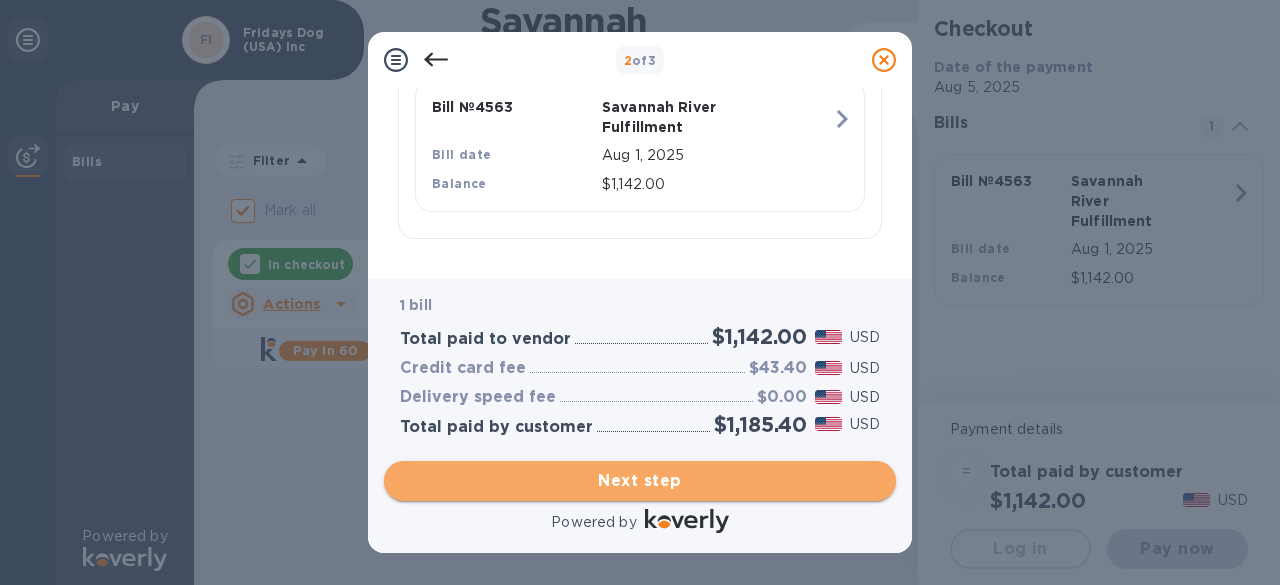 click on "Next step" at bounding box center [640, 481] 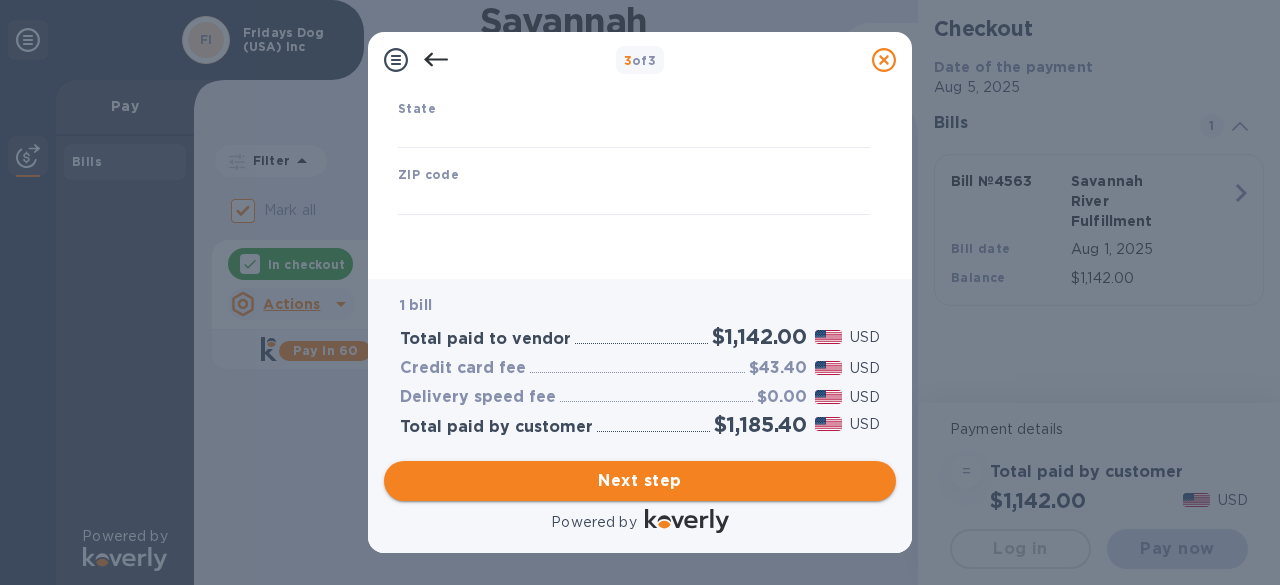 type on "United States" 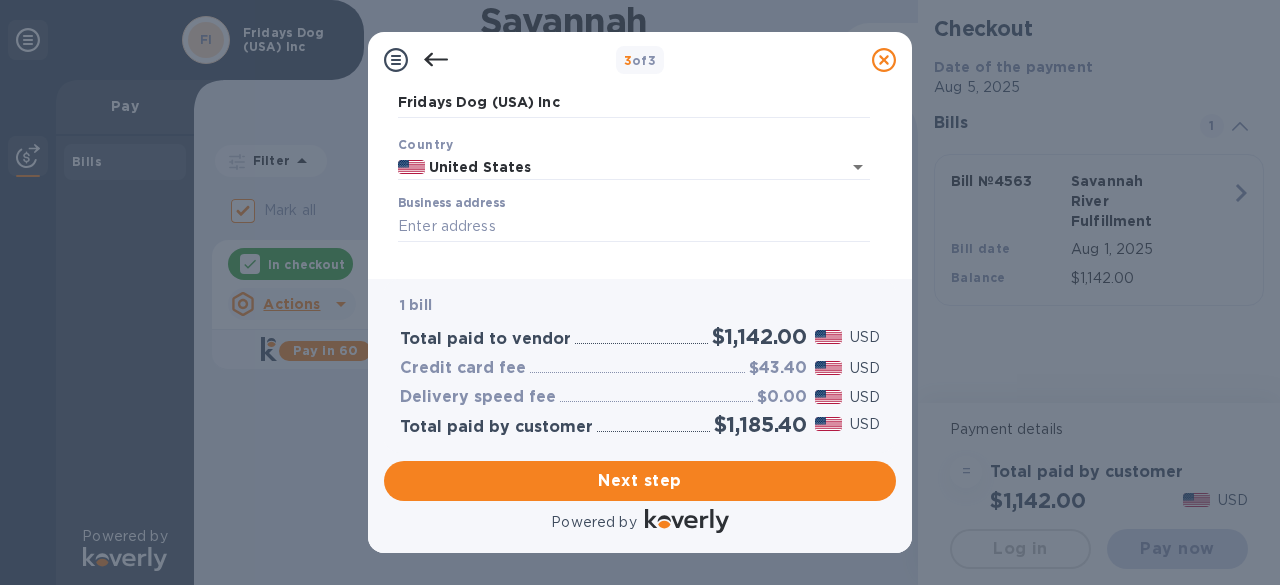 scroll, scrollTop: 101, scrollLeft: 0, axis: vertical 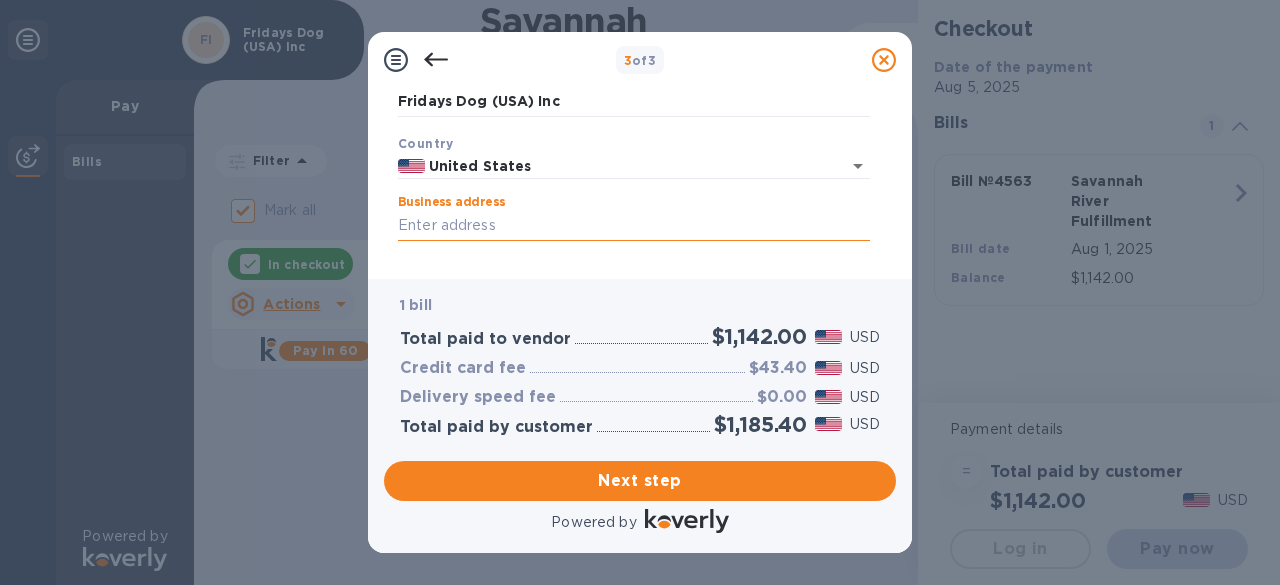 click on "Business address" at bounding box center (634, 226) 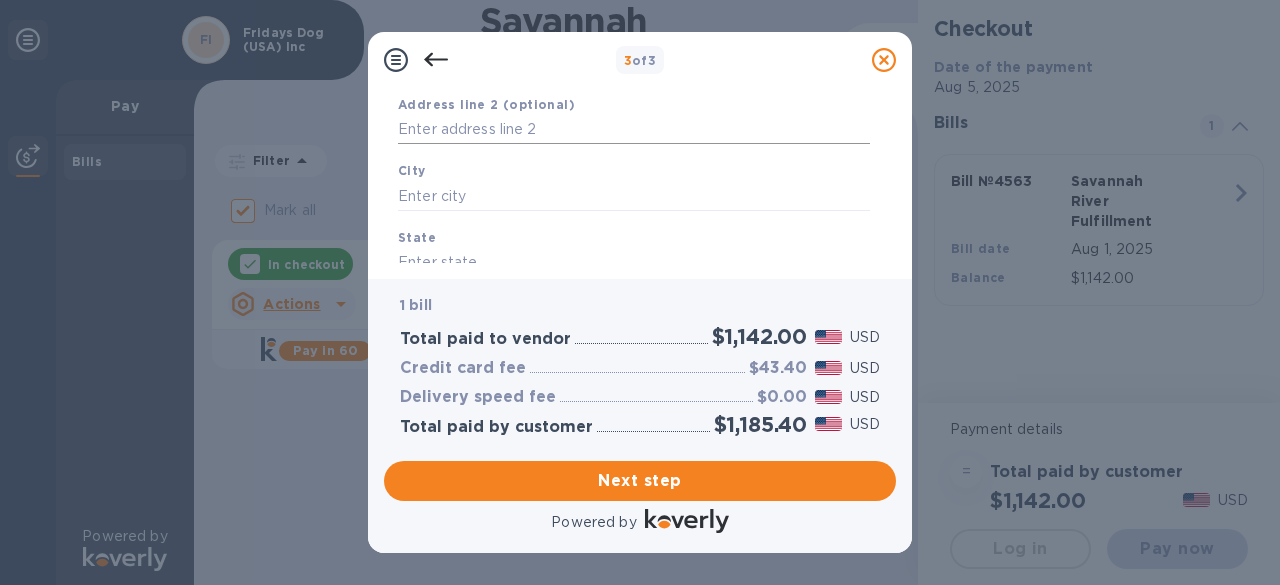 scroll, scrollTop: 274, scrollLeft: 0, axis: vertical 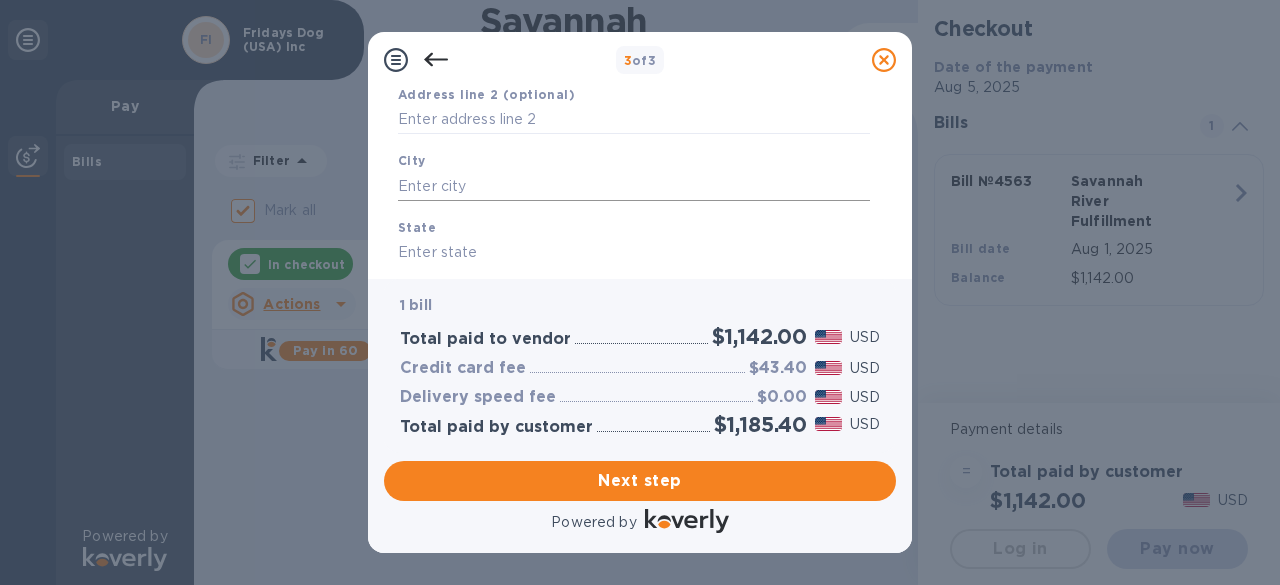 click at bounding box center [634, 186] 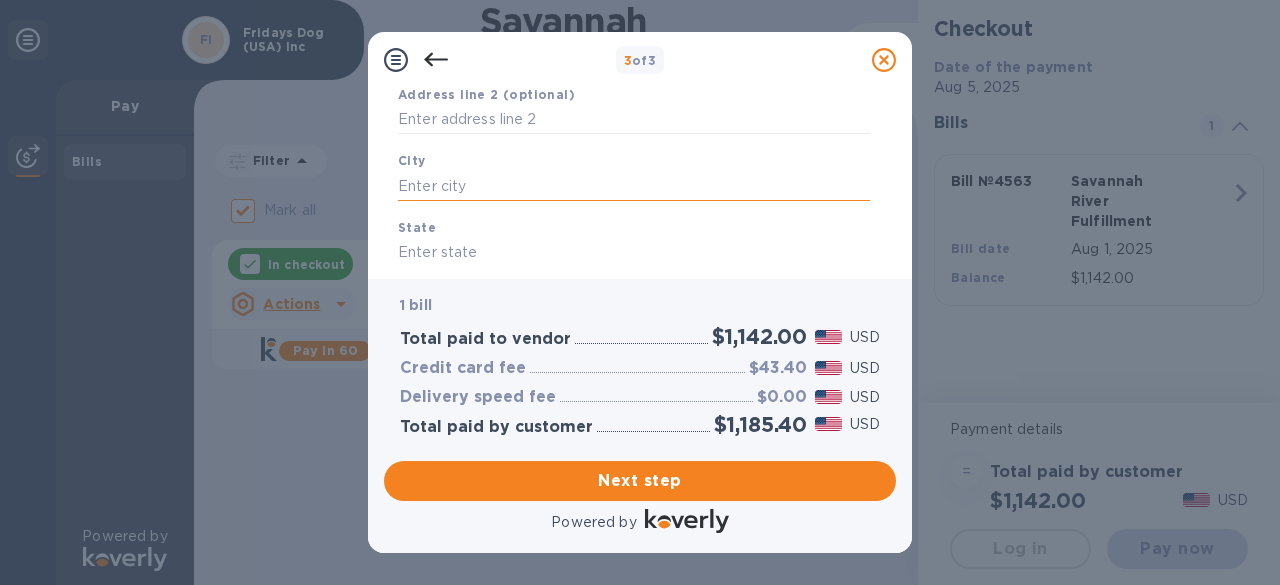 click at bounding box center (634, 186) 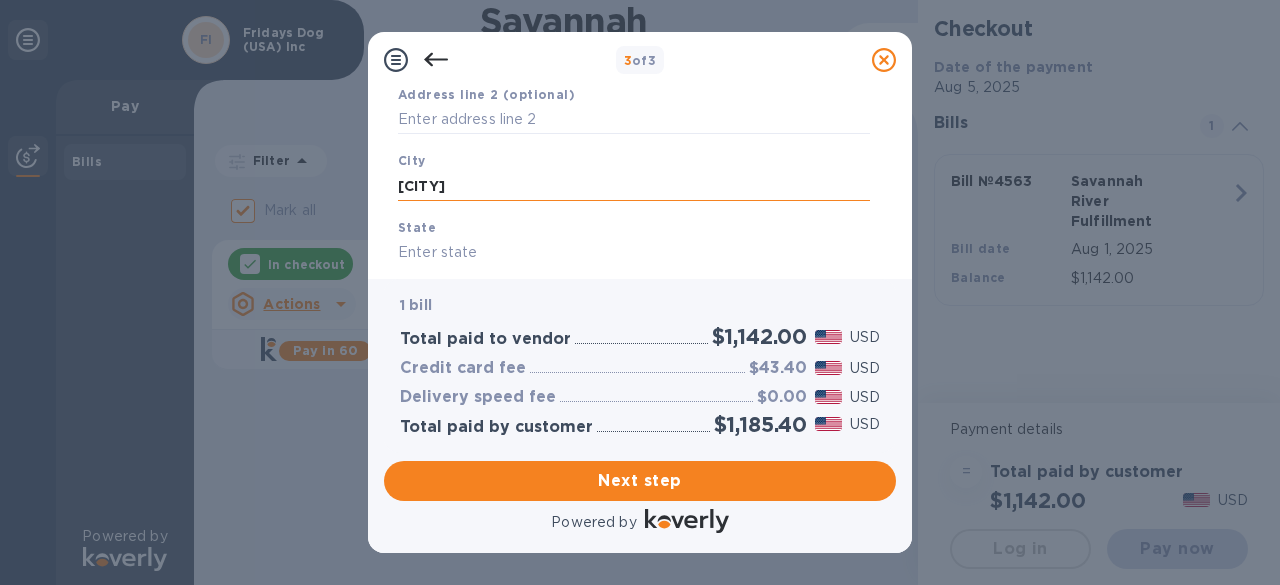 type on "[CITY]" 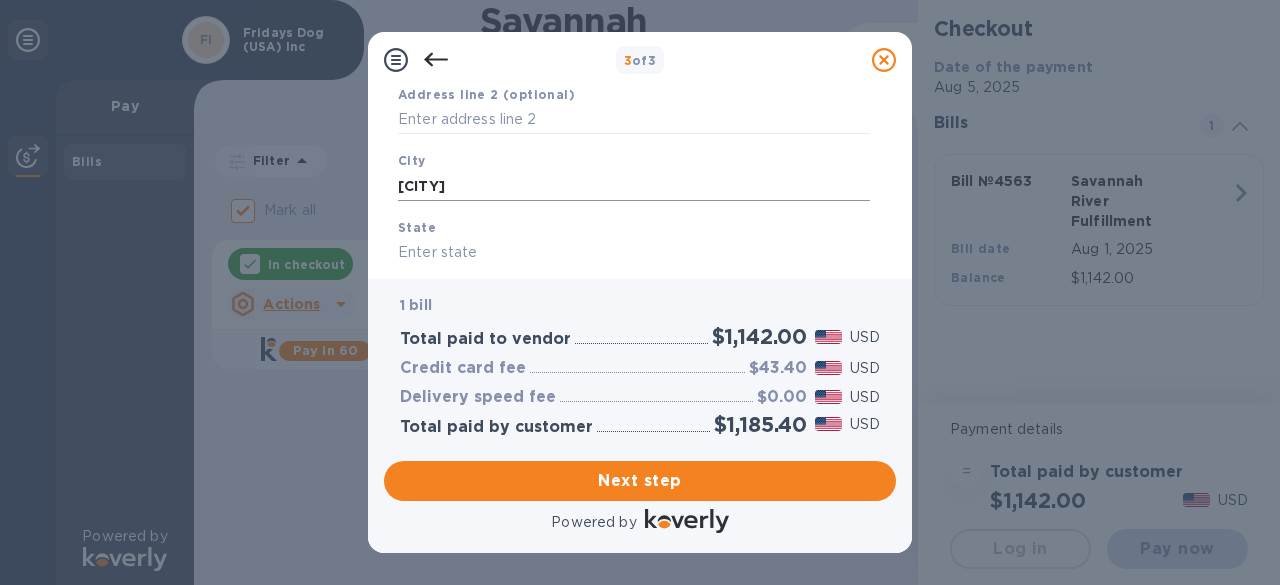 scroll, scrollTop: 279, scrollLeft: 0, axis: vertical 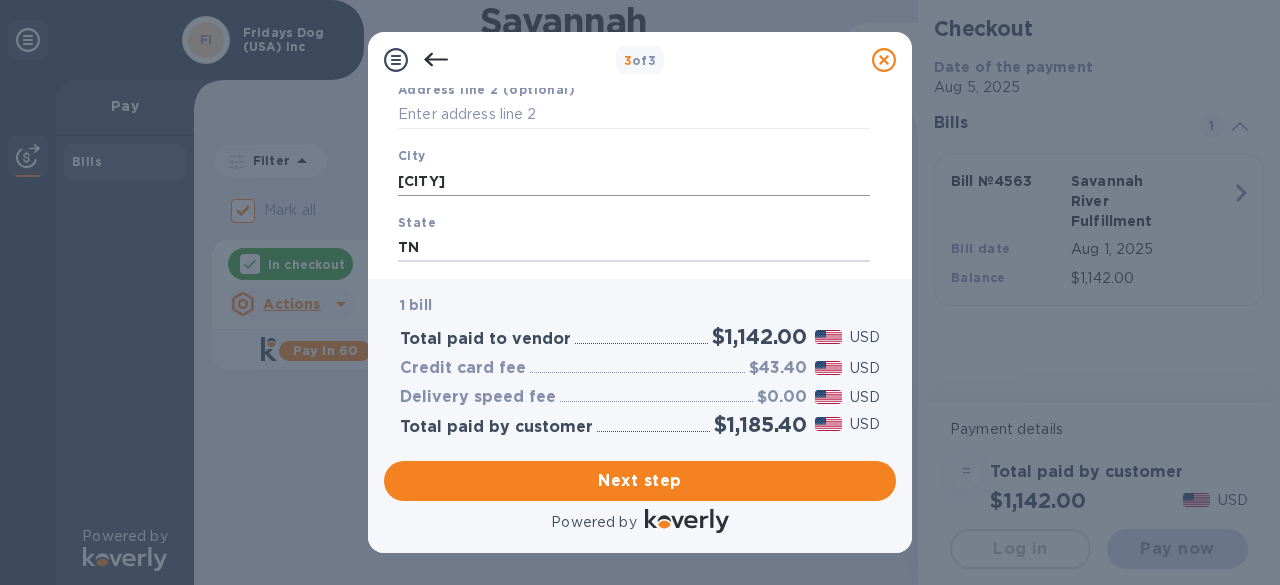 type on "TN" 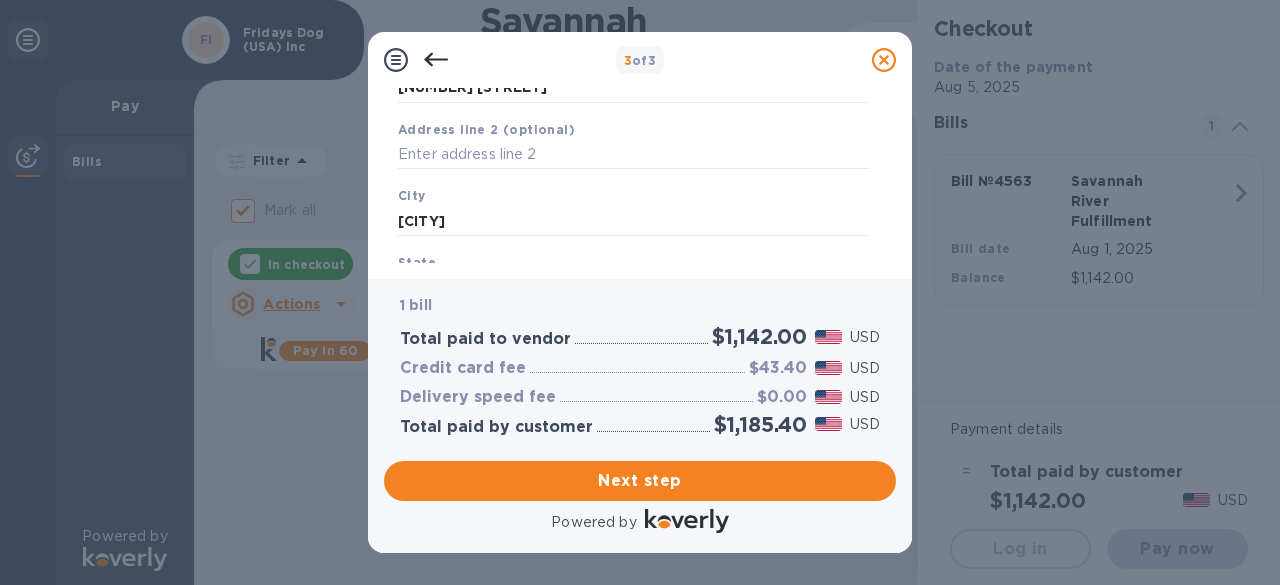 scroll, scrollTop: 240, scrollLeft: 0, axis: vertical 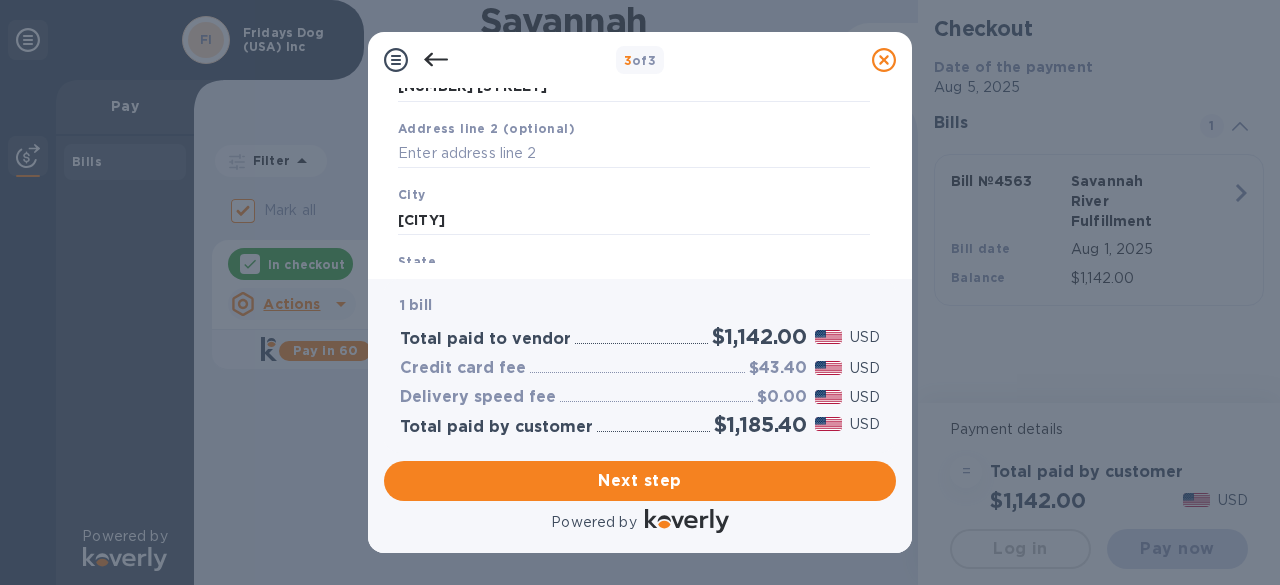 type on "[ZIP]" 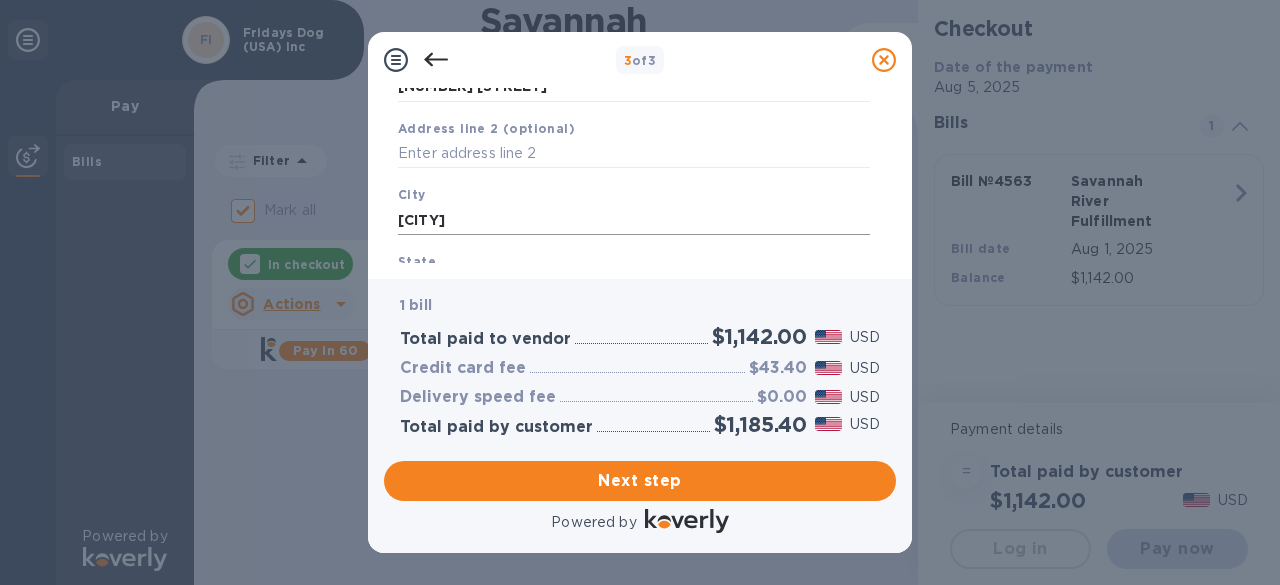 click on "[CITY]" at bounding box center (634, 220) 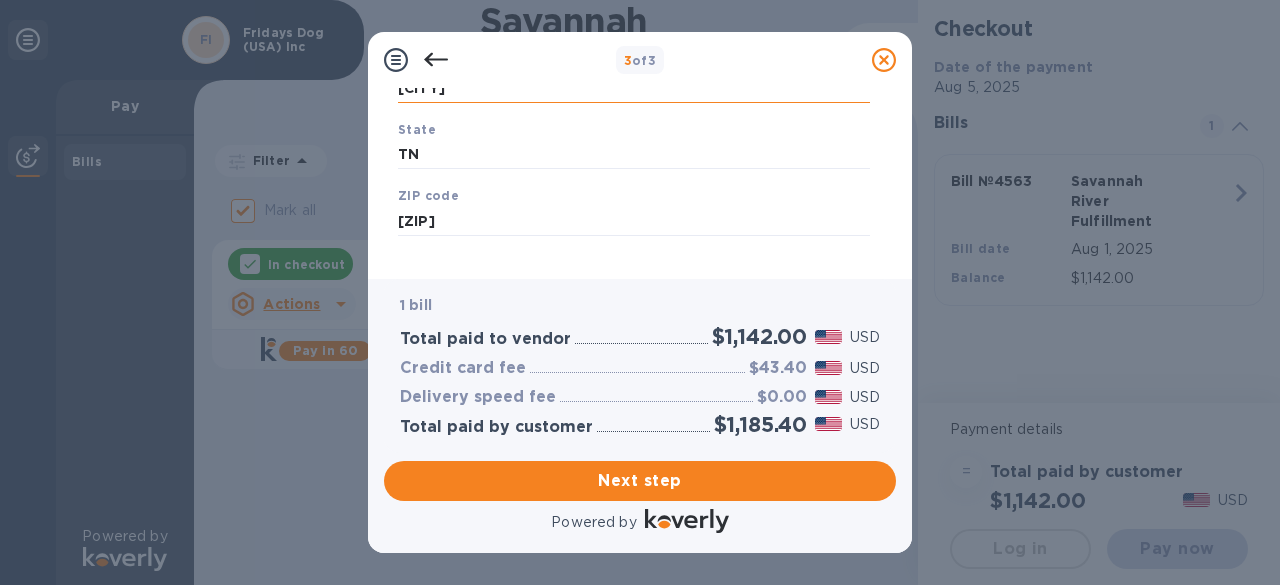 scroll, scrollTop: 394, scrollLeft: 0, axis: vertical 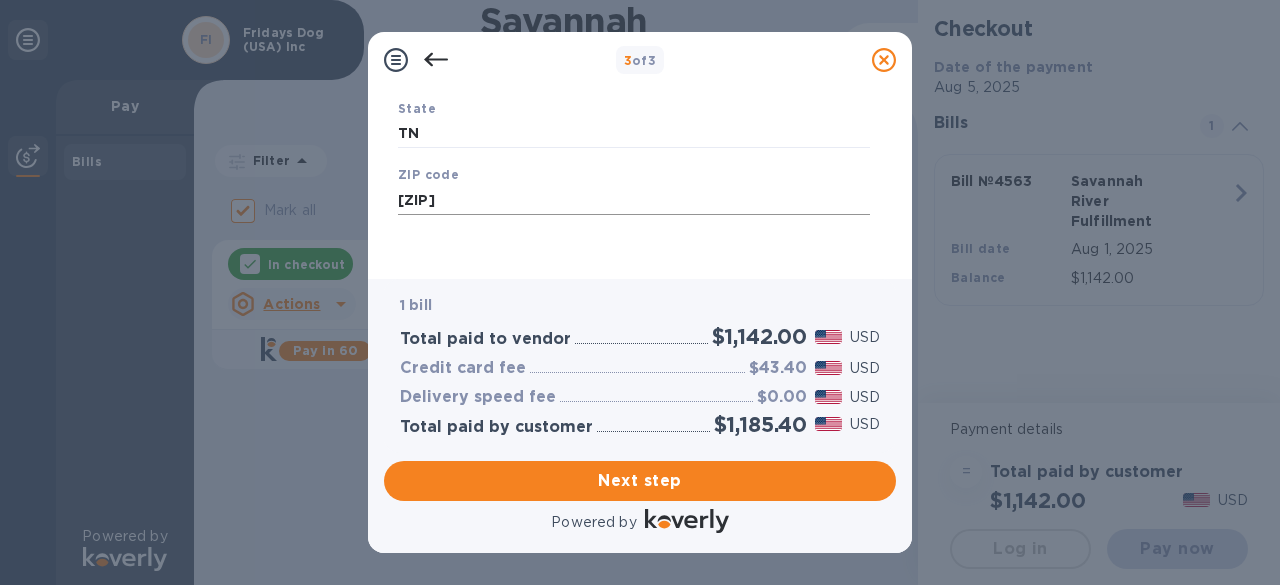 click on "[ZIP]" at bounding box center (634, 200) 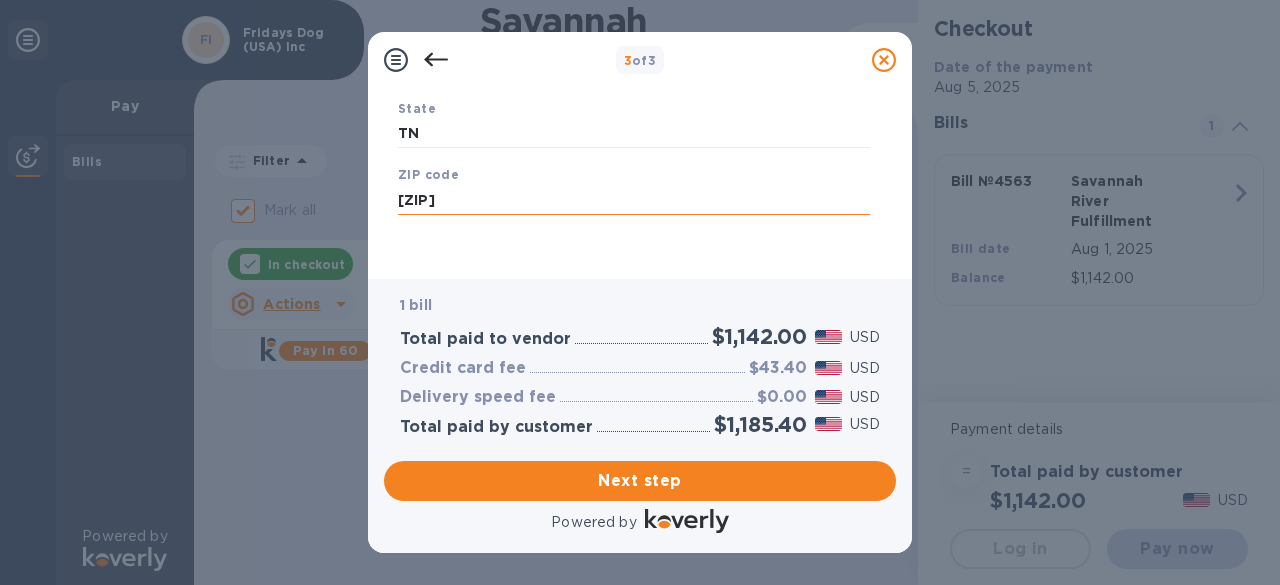 click on "[ZIP]" at bounding box center (634, 200) 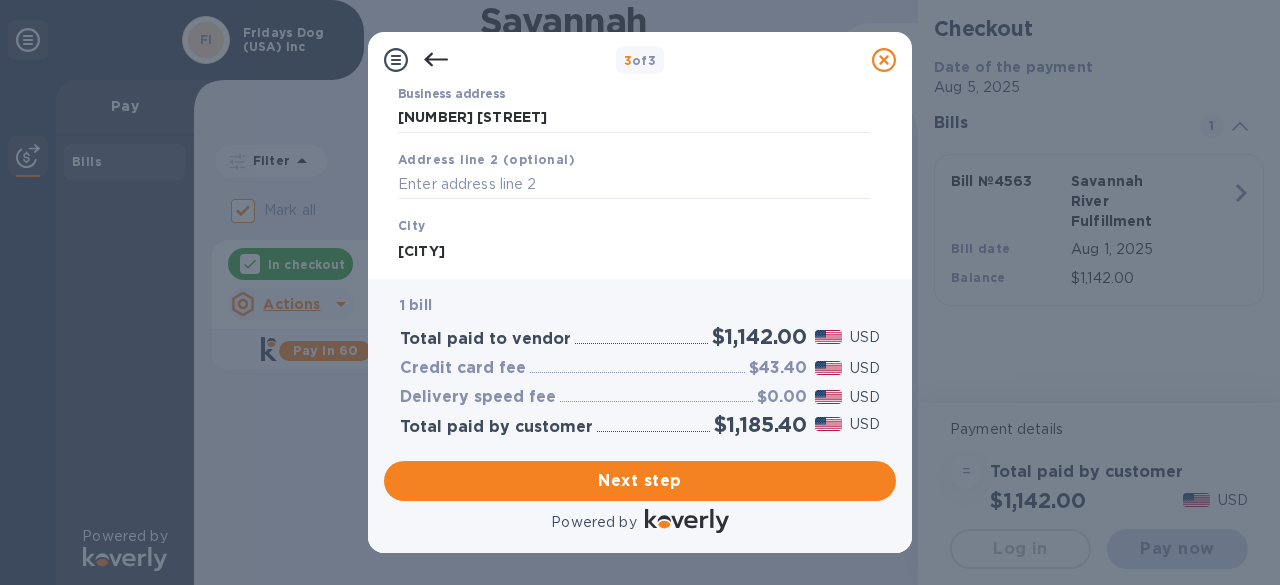scroll, scrollTop: 211, scrollLeft: 0, axis: vertical 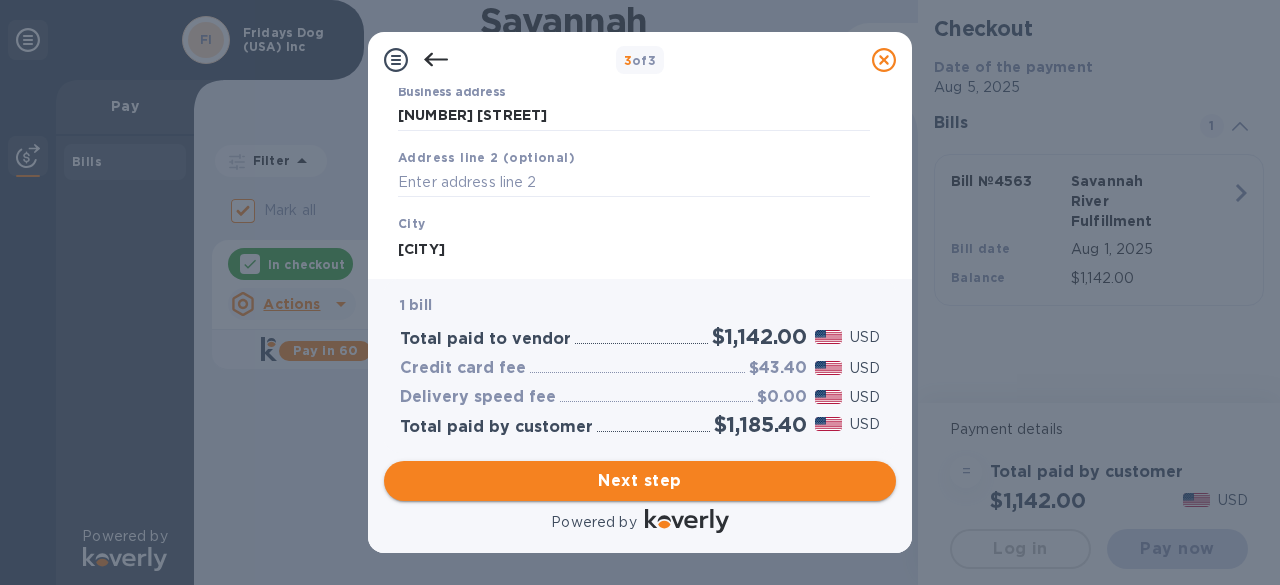 click on "Next step" at bounding box center (640, 481) 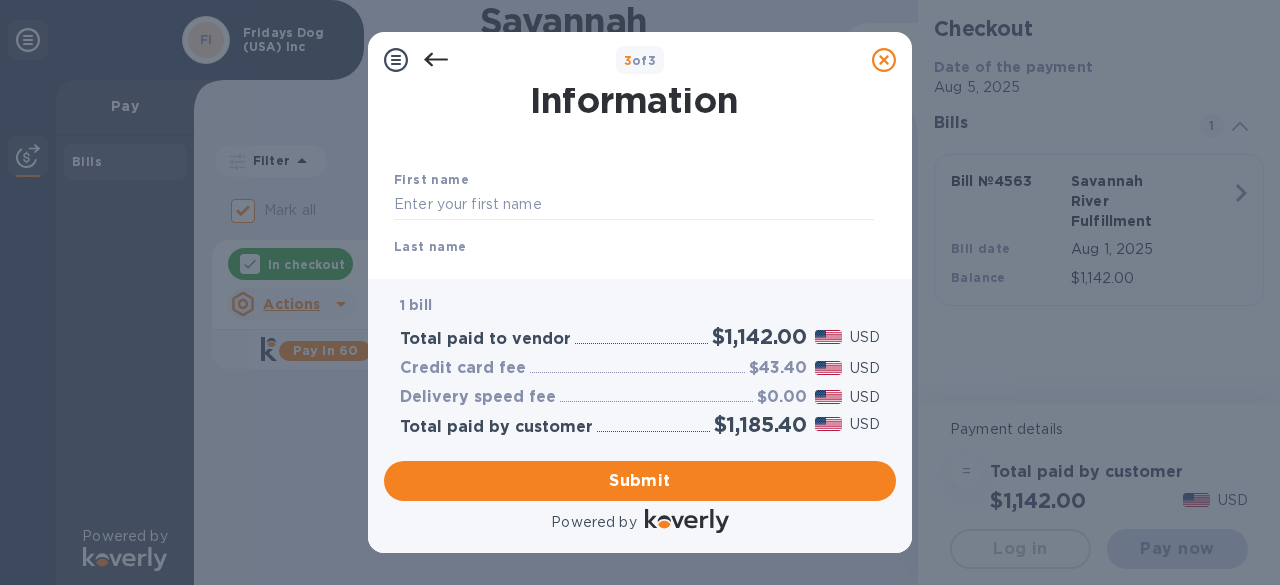 scroll, scrollTop: 56, scrollLeft: 0, axis: vertical 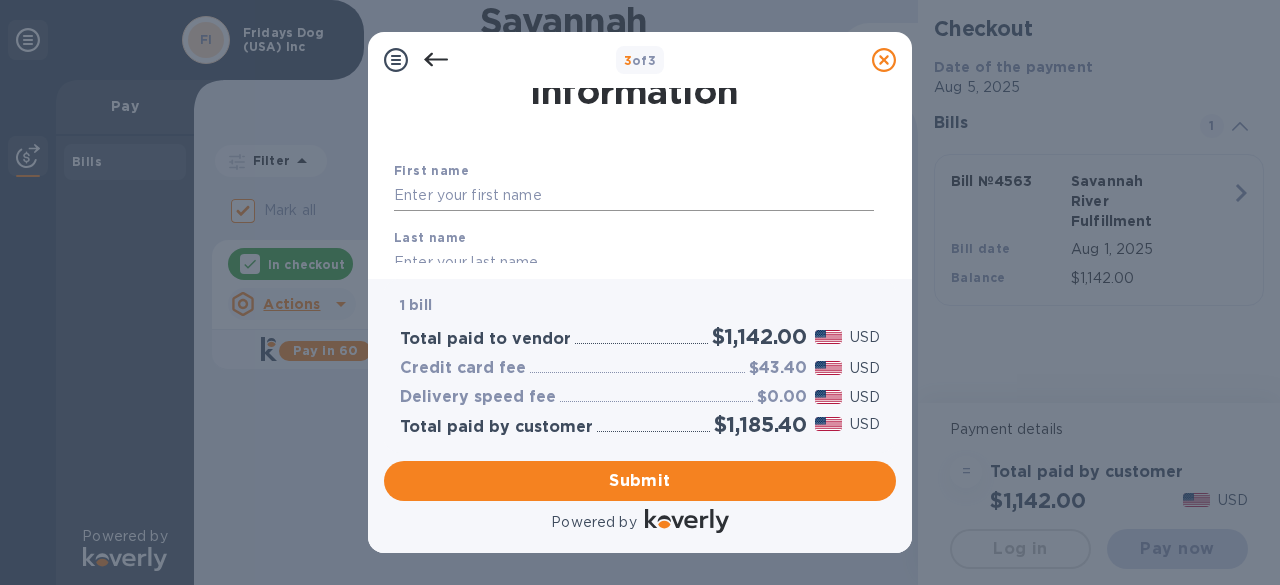click at bounding box center (634, 196) 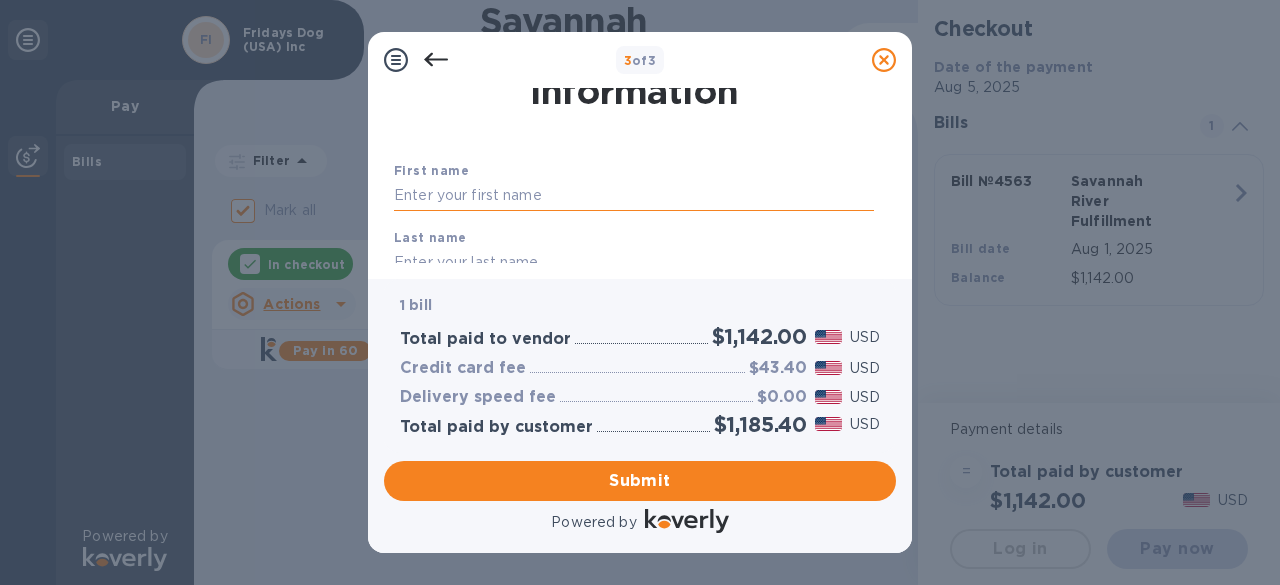 click at bounding box center (634, 196) 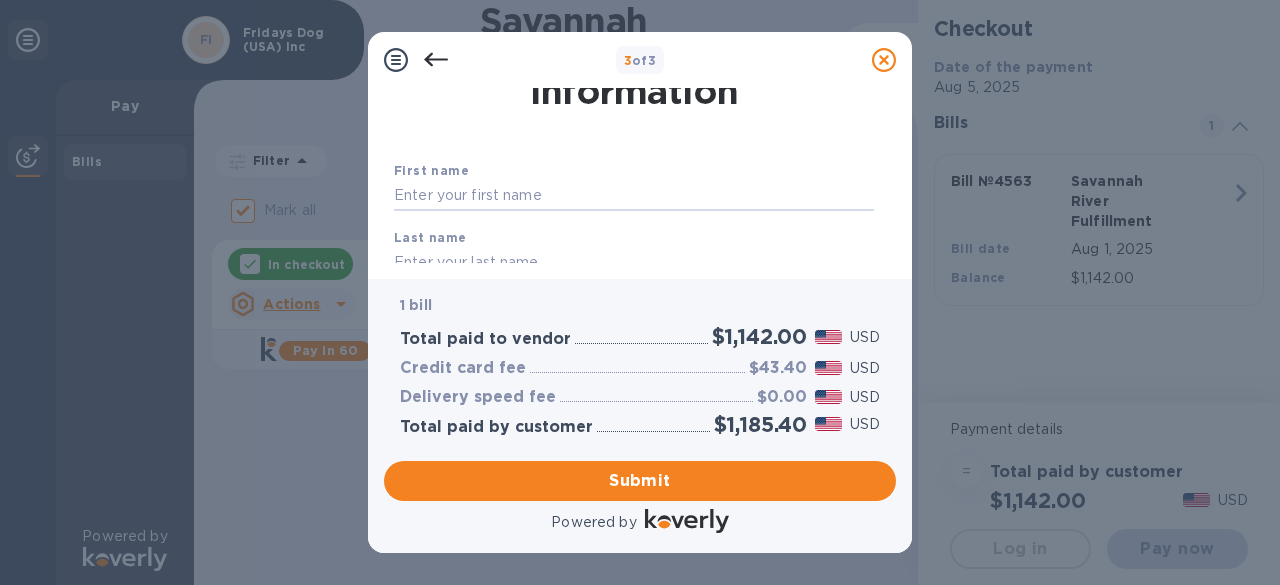 type on "[FIRST]" 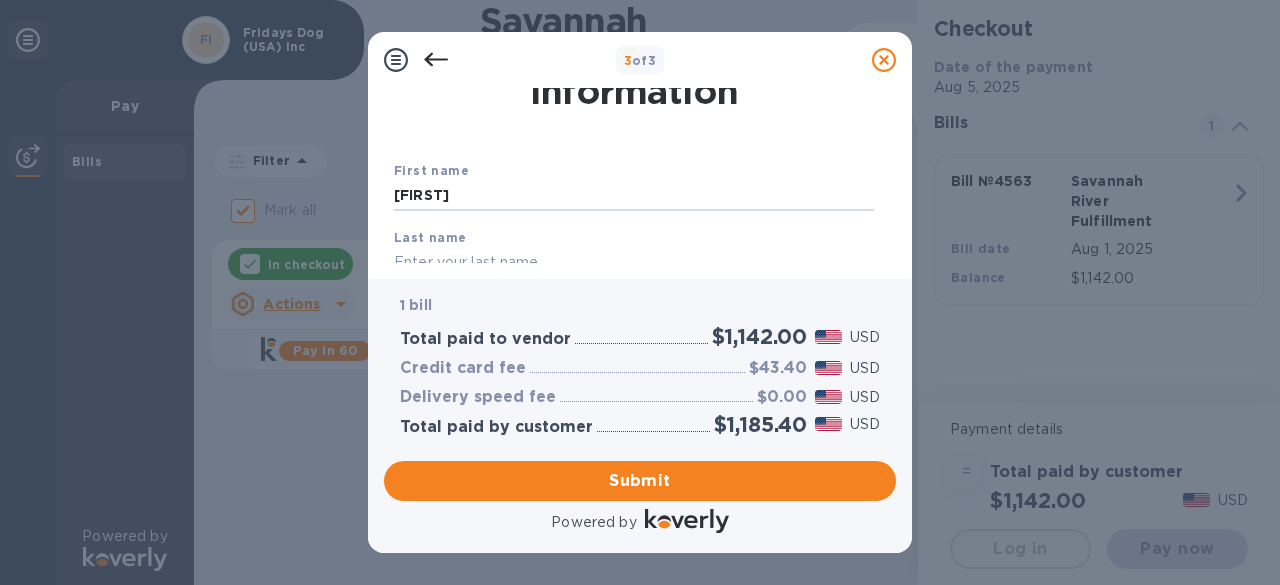 type on "[LAST]" 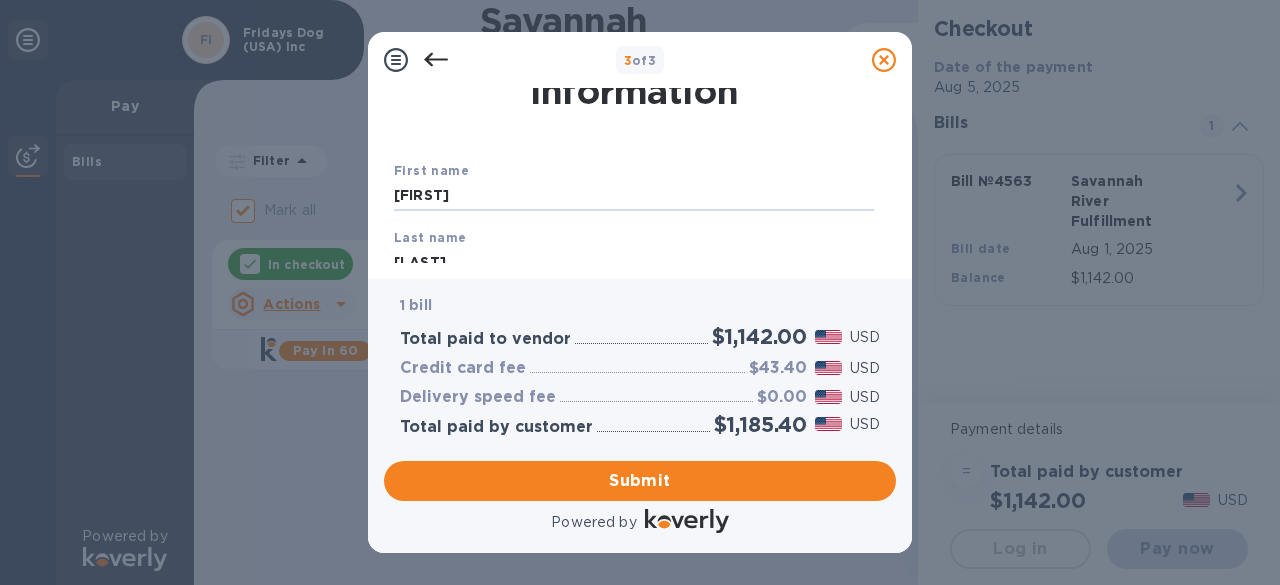 type on "+1 [PHONE]" 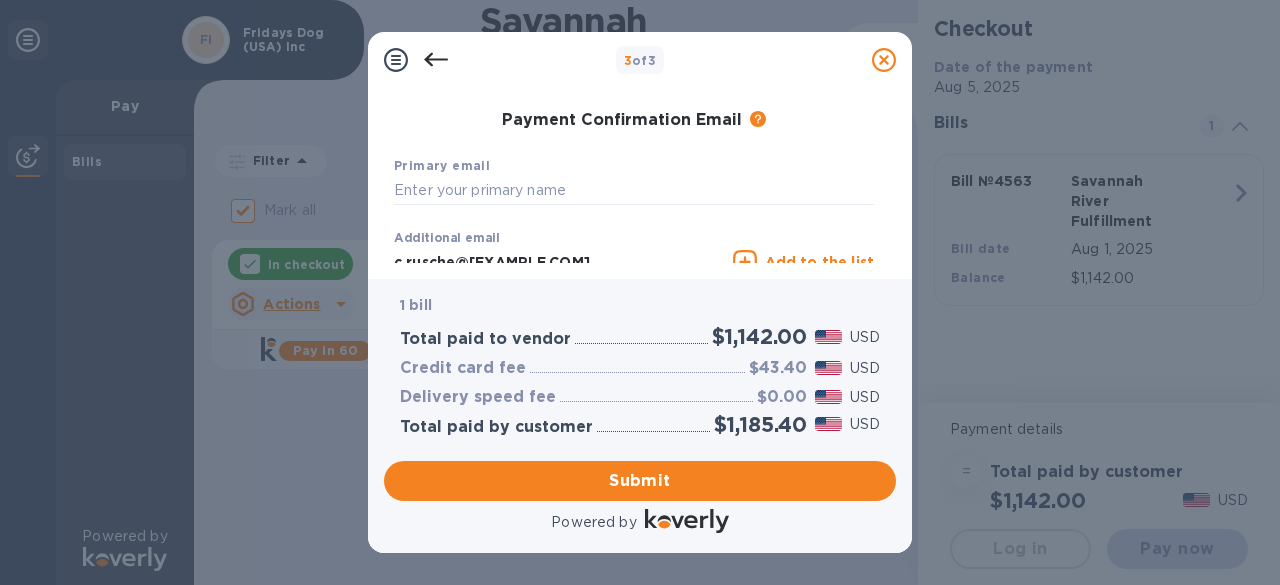 scroll, scrollTop: 309, scrollLeft: 0, axis: vertical 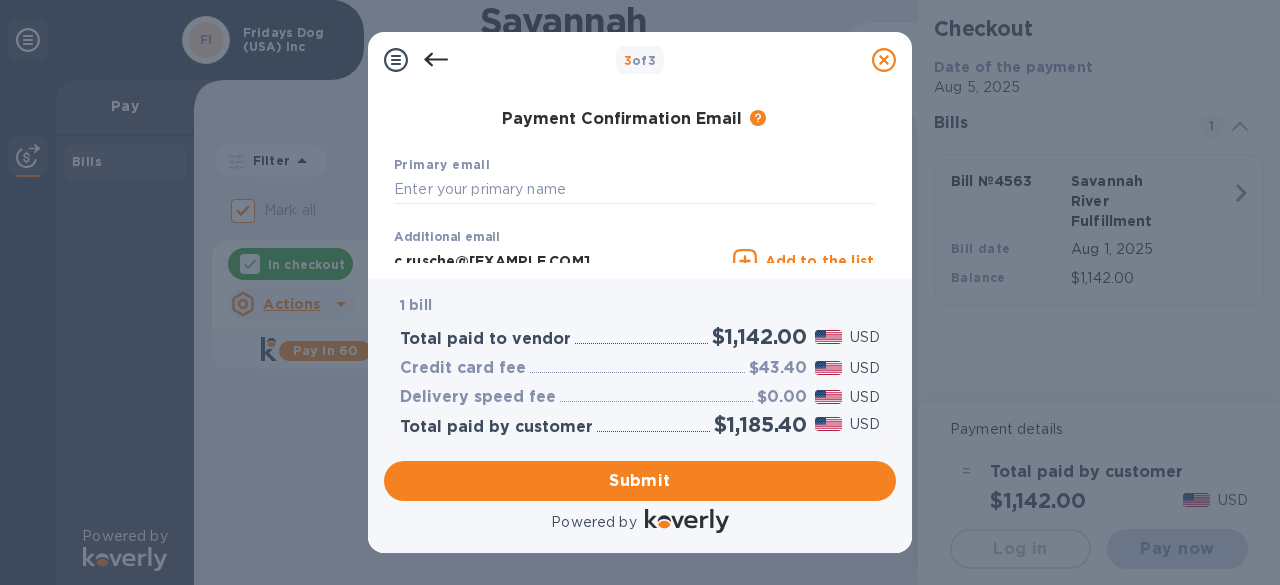 click on "Primary email" at bounding box center (634, 179) 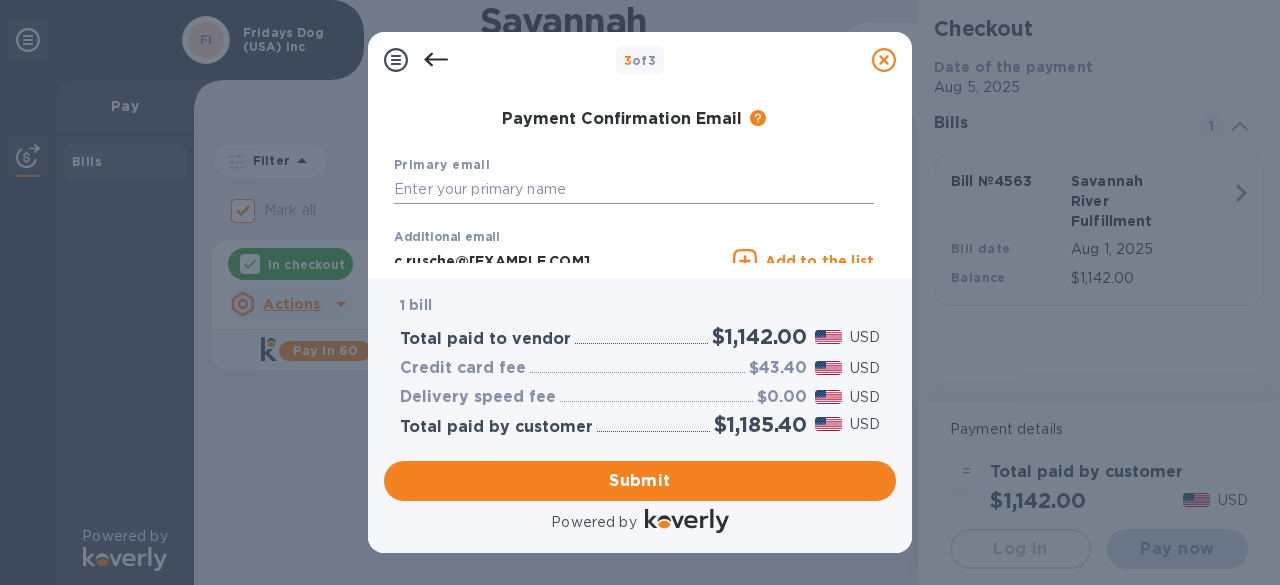 click at bounding box center (634, 190) 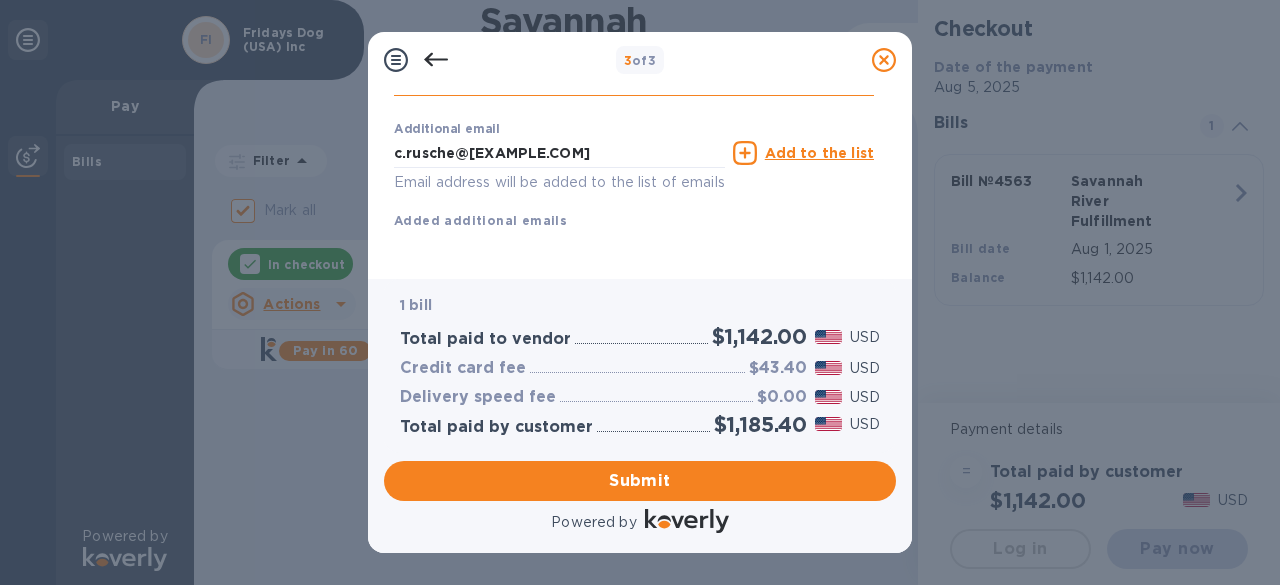 scroll, scrollTop: 441, scrollLeft: 0, axis: vertical 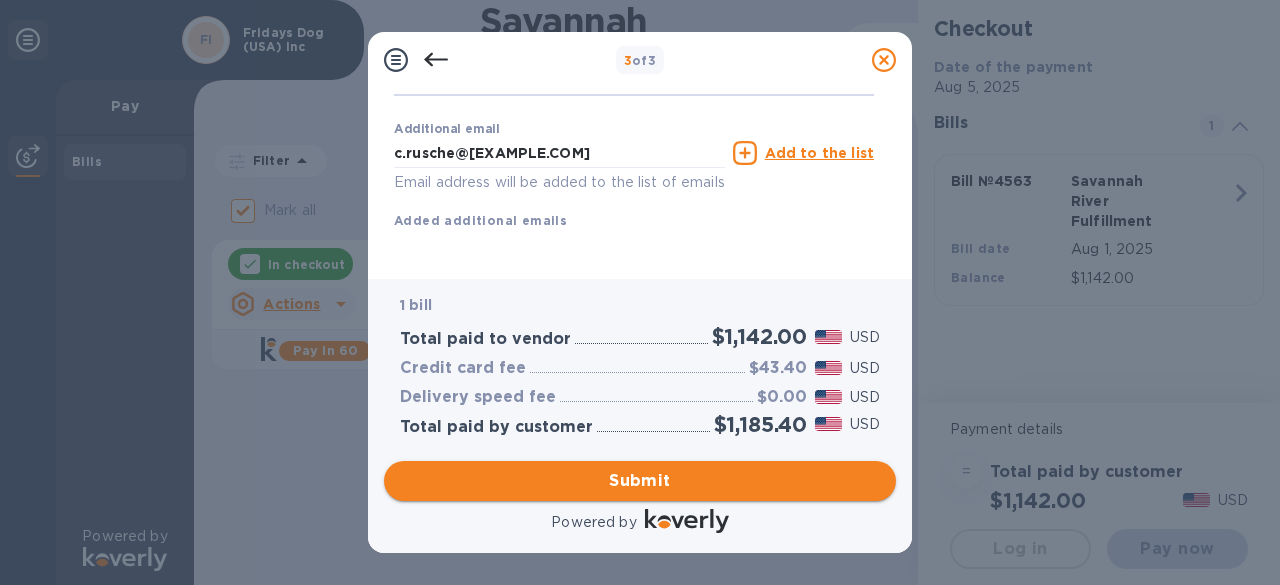 type on "c.rusche@[EXAMPLE.COM]" 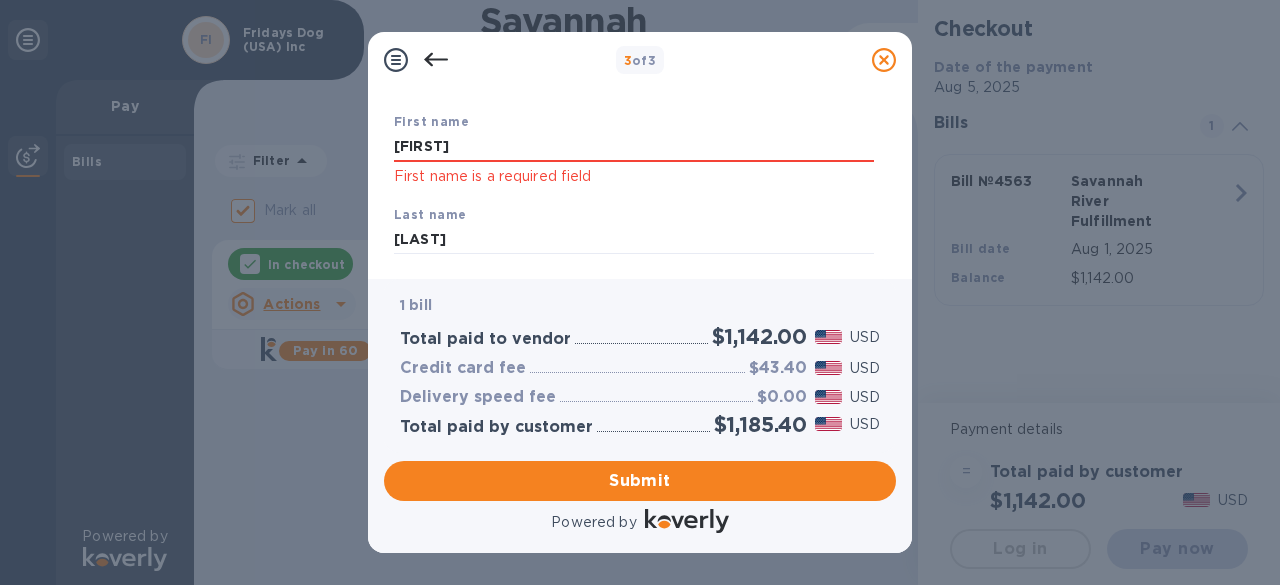 scroll, scrollTop: 111, scrollLeft: 0, axis: vertical 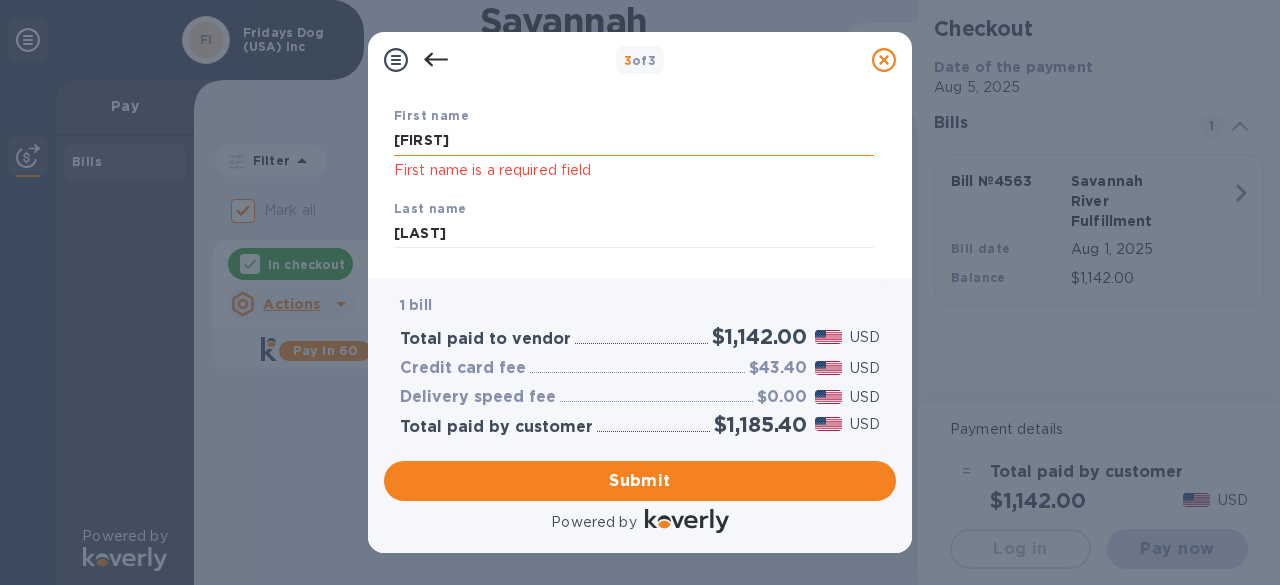 click on "[FIRST]" at bounding box center (634, 141) 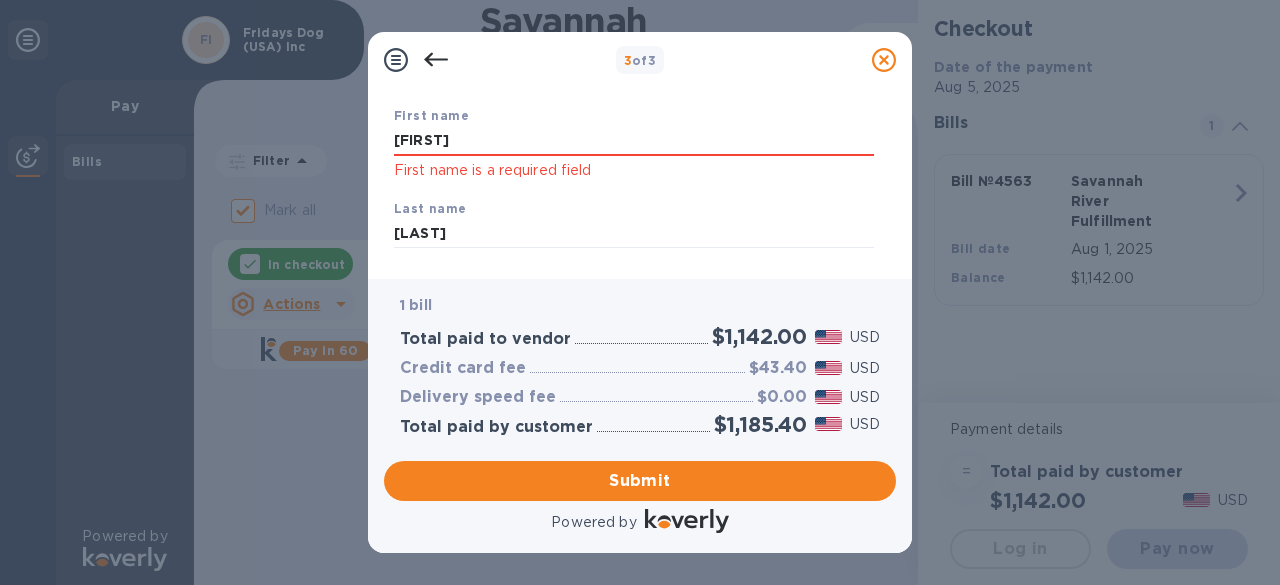 type on "[FIRST]" 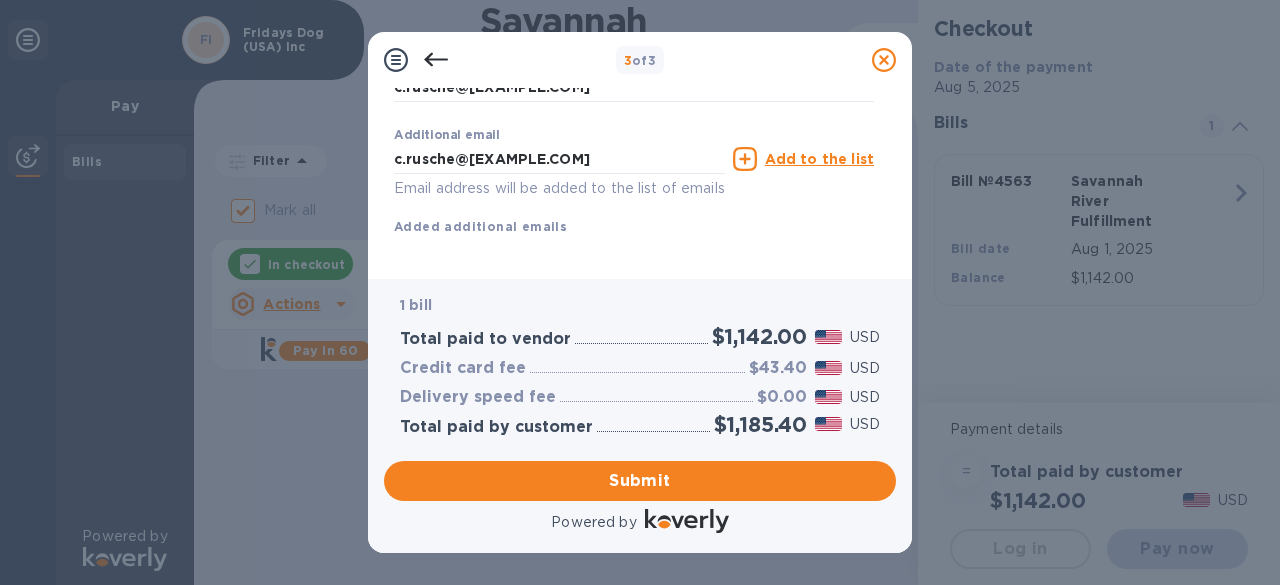 scroll, scrollTop: 439, scrollLeft: 0, axis: vertical 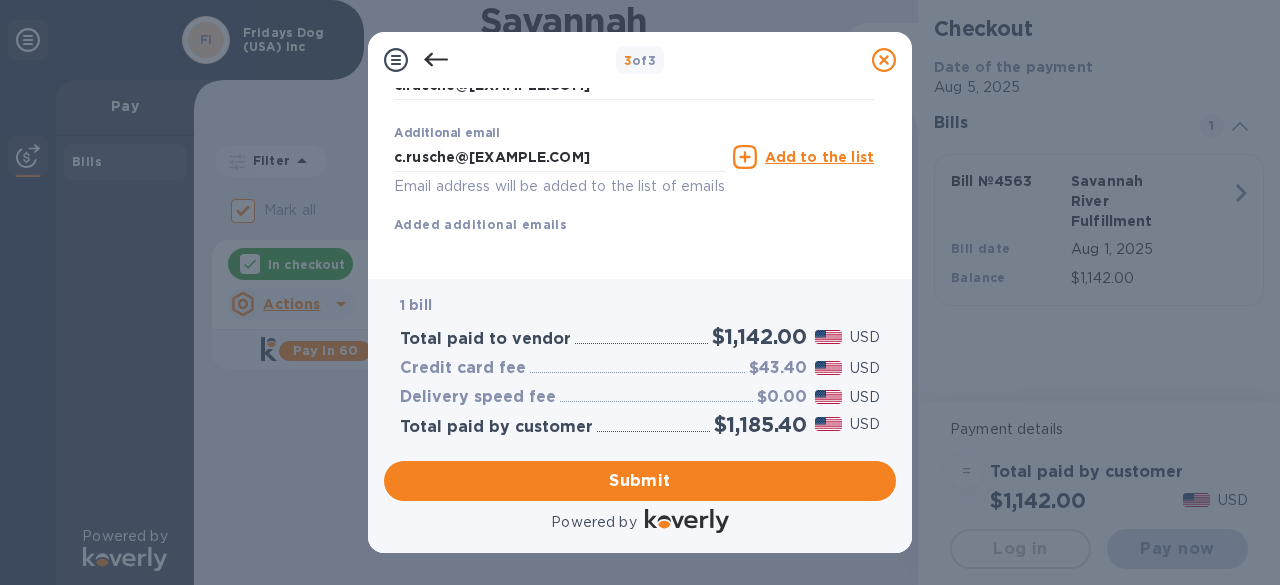 click on "Additional email c.rusche@[EXAMPLE.COM] Email address will be added to the list of emails Add to the list Added additional emails" at bounding box center [634, 175] 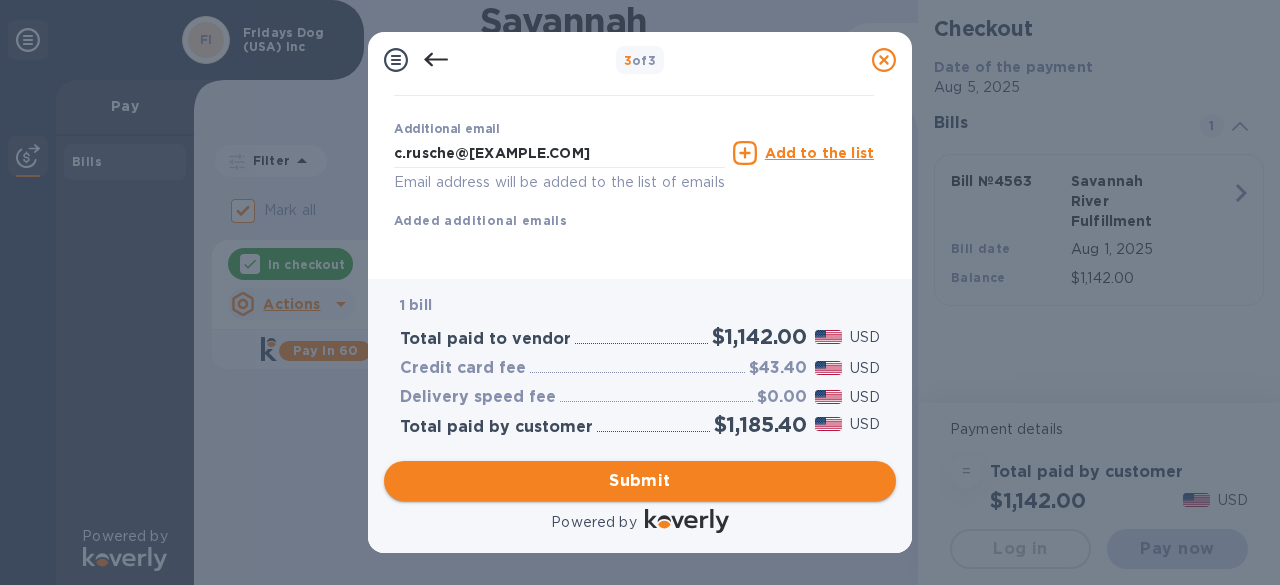 click on "Submit" at bounding box center (640, 481) 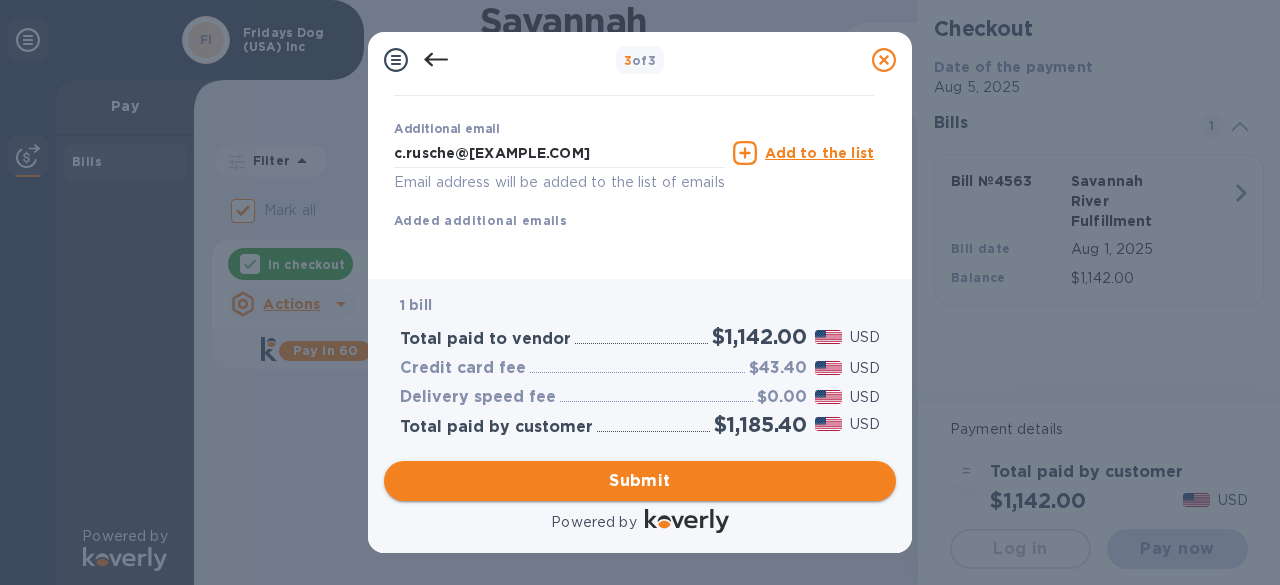 scroll, scrollTop: 441, scrollLeft: 0, axis: vertical 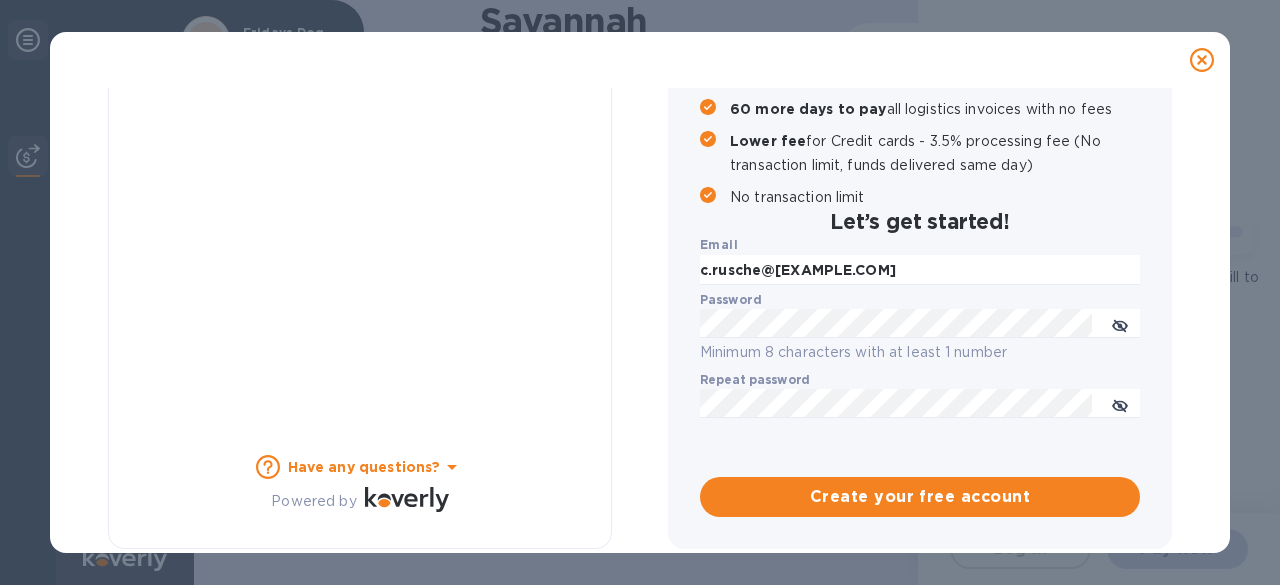 checkbox on "false" 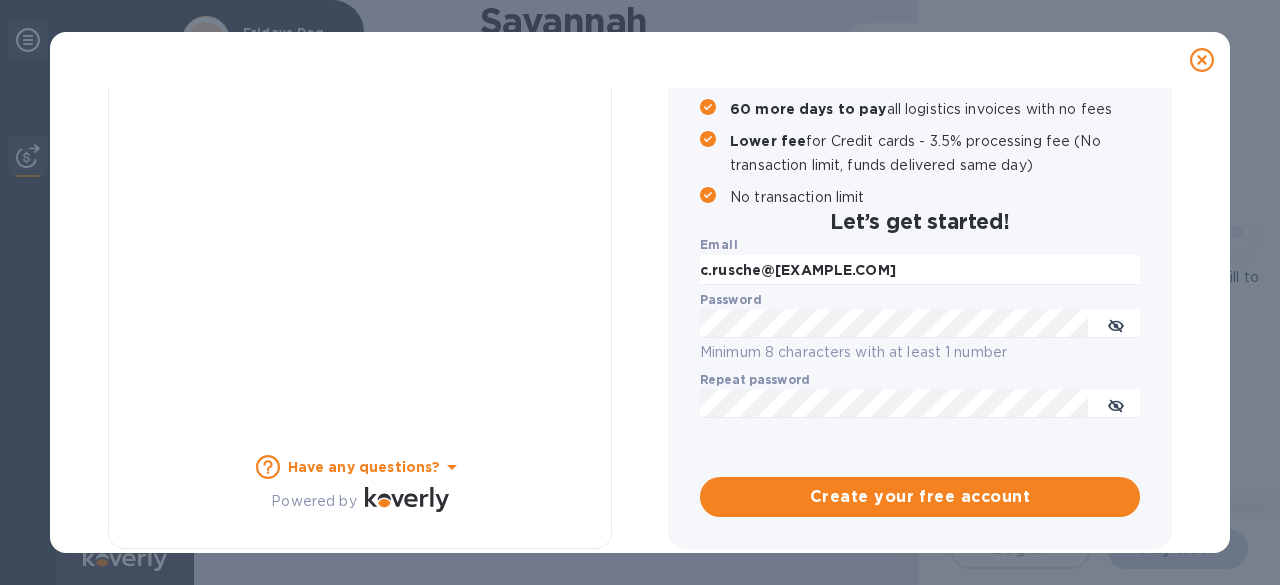 scroll, scrollTop: 335, scrollLeft: 0, axis: vertical 